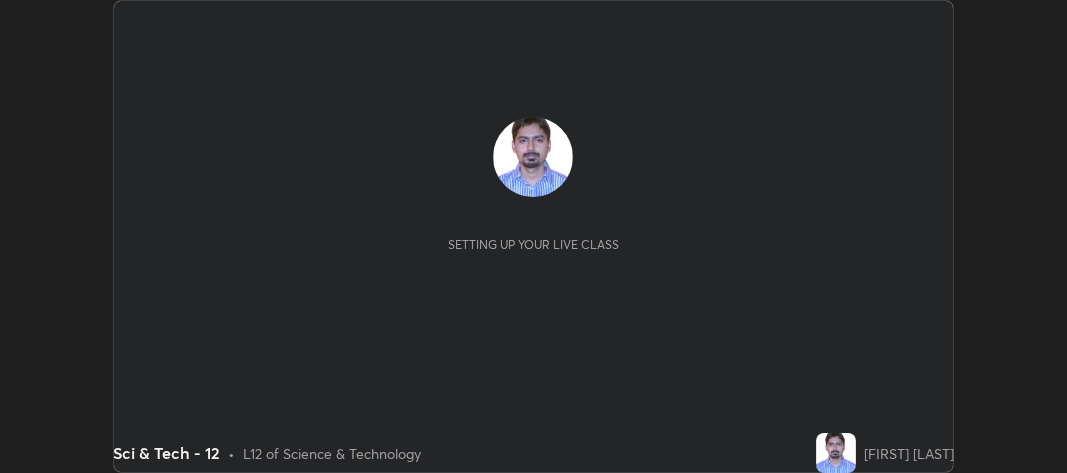 scroll, scrollTop: 0, scrollLeft: 0, axis: both 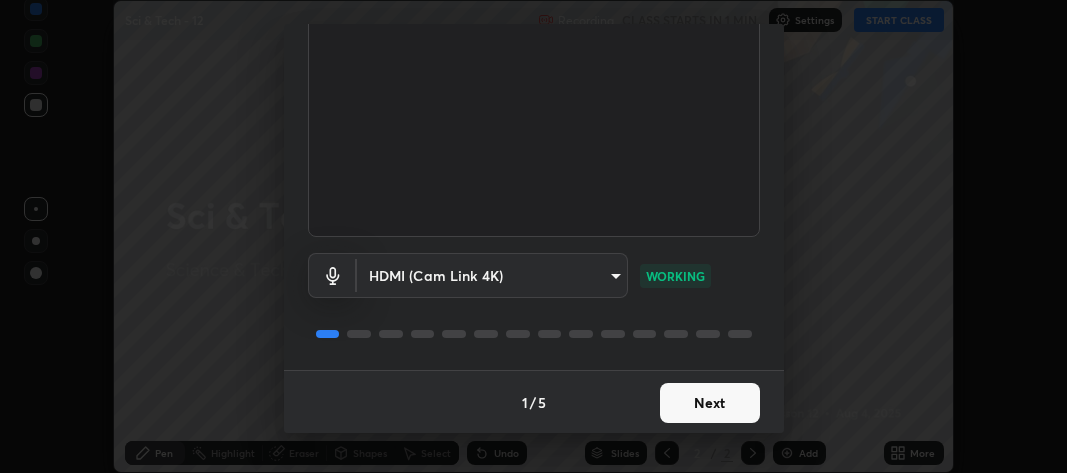 click on "Next" at bounding box center (710, 403) 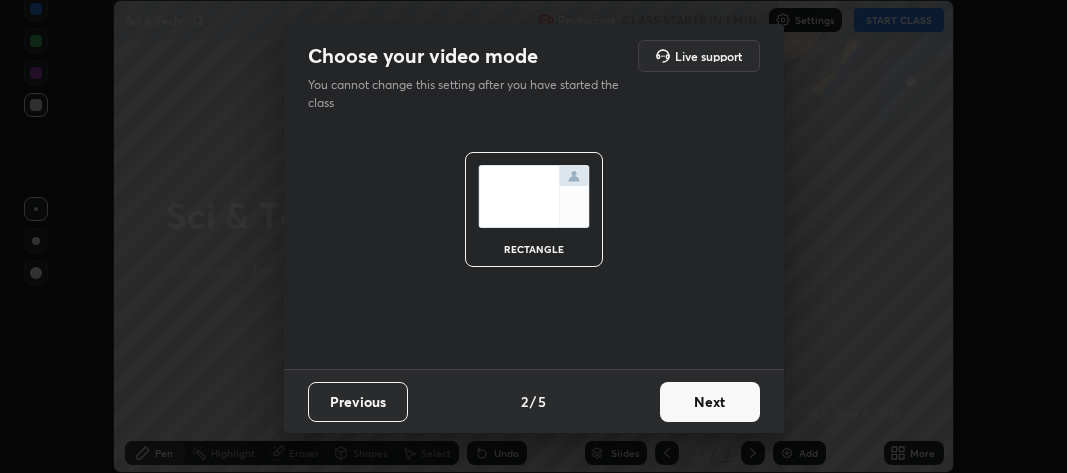 scroll, scrollTop: 0, scrollLeft: 0, axis: both 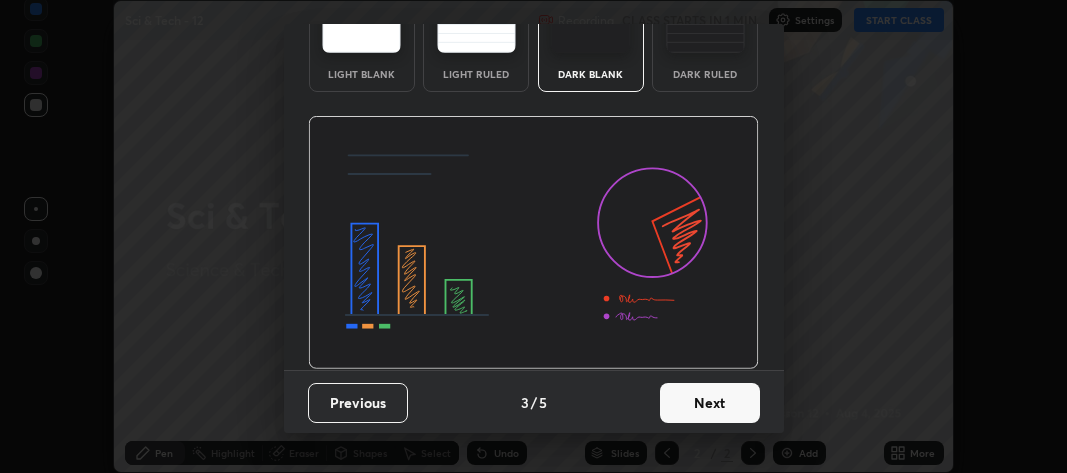 click on "Next" at bounding box center [710, 403] 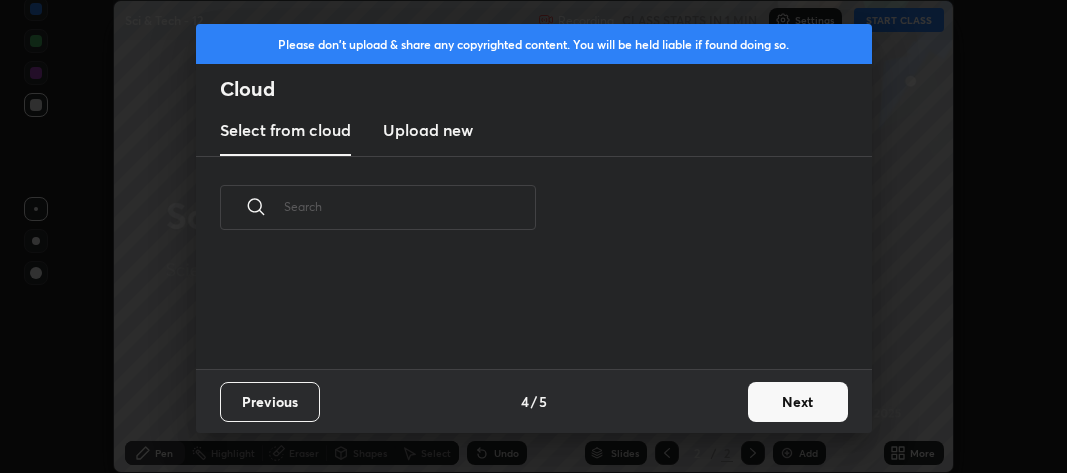 scroll, scrollTop: 0, scrollLeft: 0, axis: both 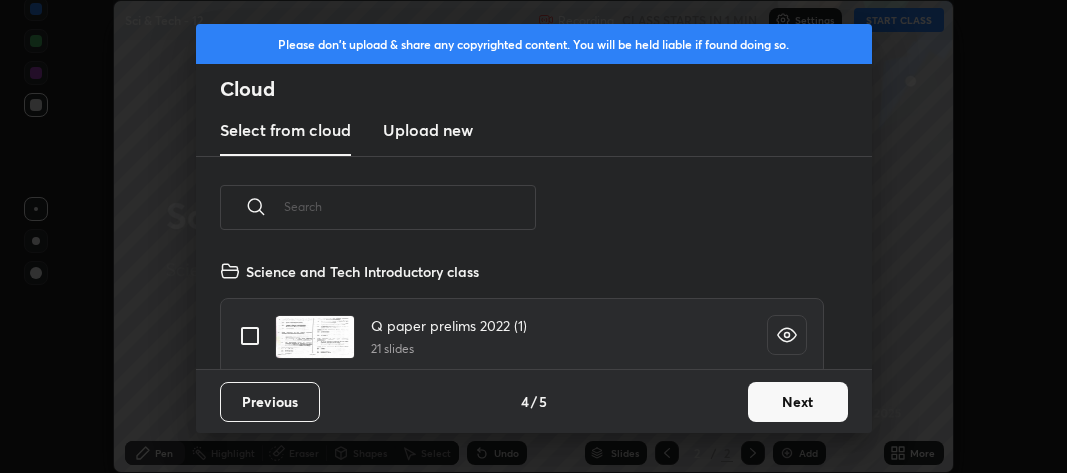 click on "Next" at bounding box center [798, 402] 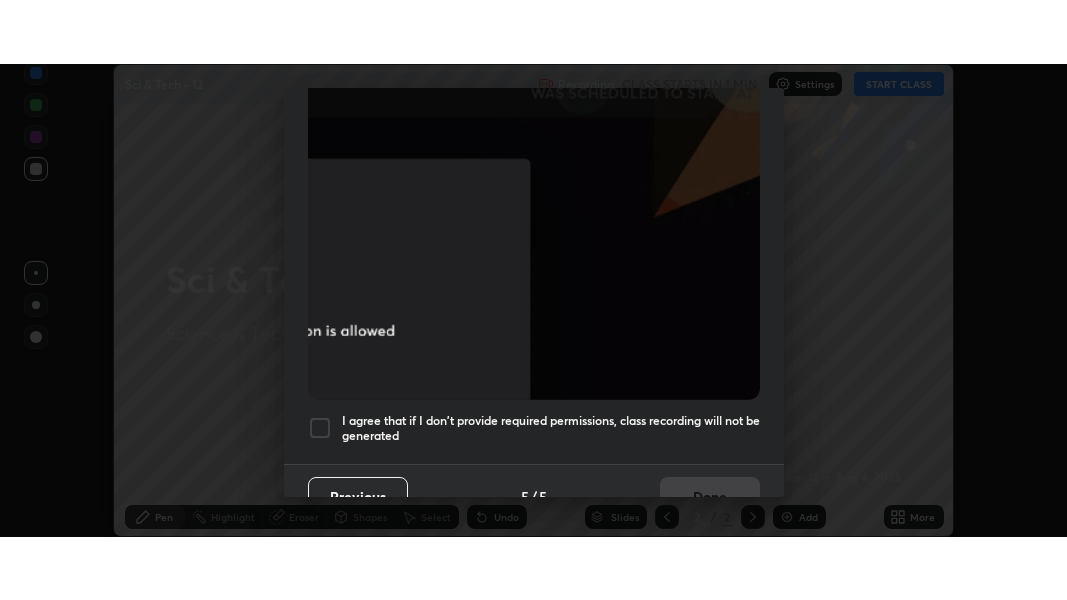 scroll, scrollTop: 590, scrollLeft: 0, axis: vertical 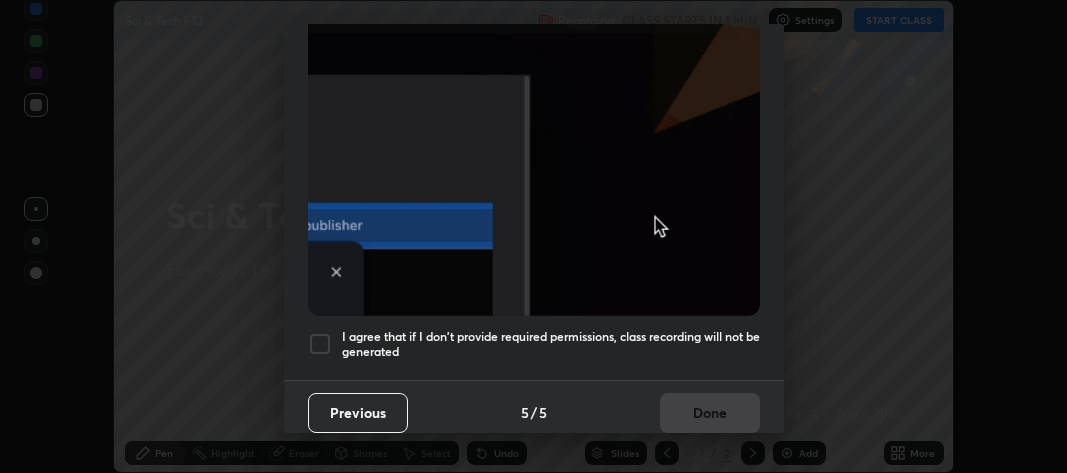 click on "I agree that if I don't provide required permissions, class recording will not be generated" at bounding box center (551, 344) 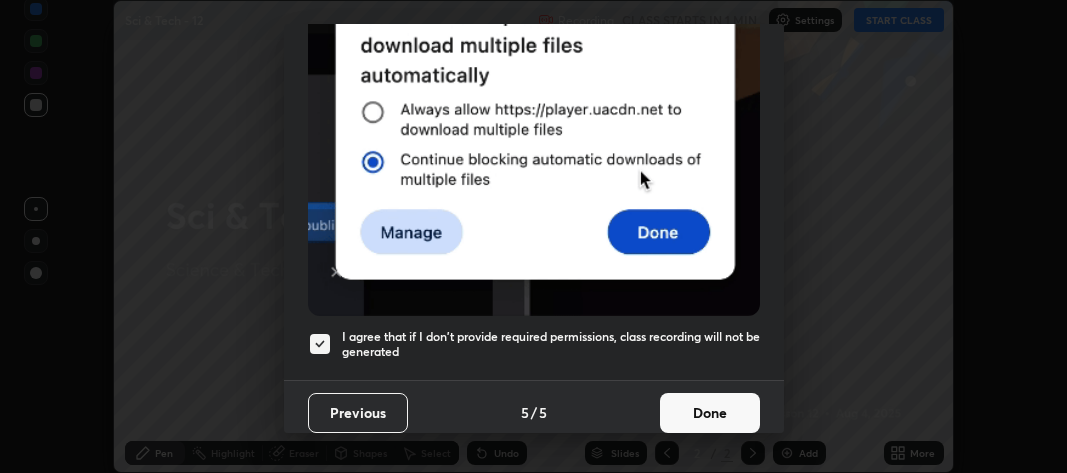 click on "Done" at bounding box center (710, 413) 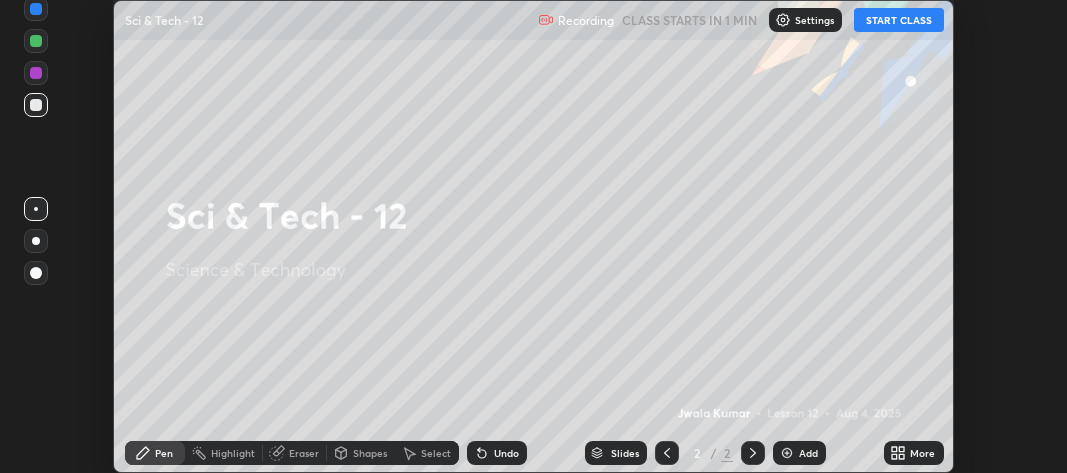 click 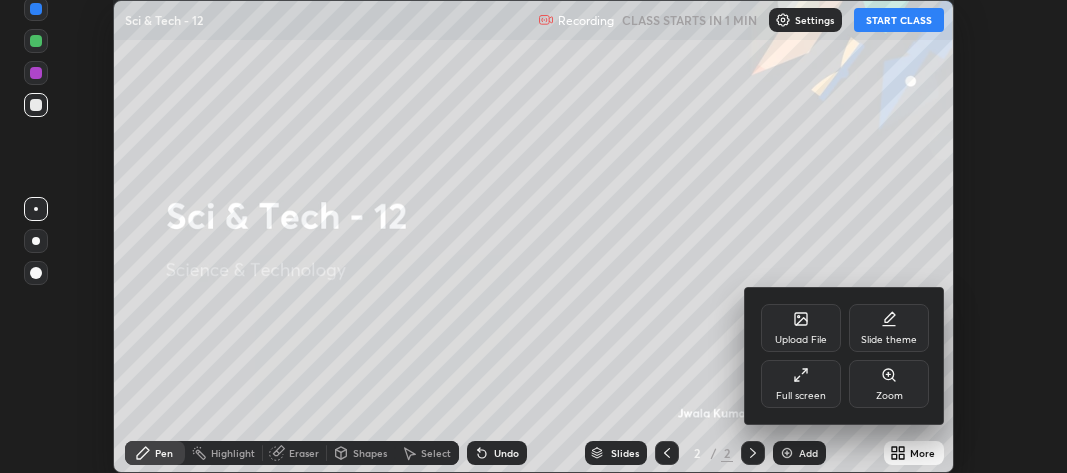 click on "Full screen" at bounding box center (801, 384) 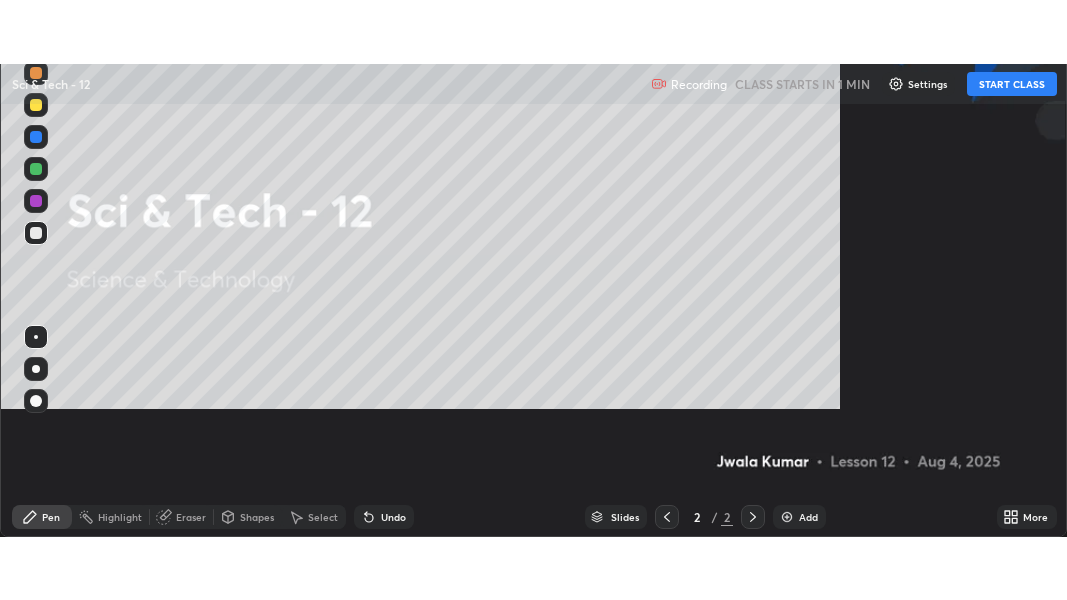 scroll, scrollTop: 99399, scrollLeft: 98932, axis: both 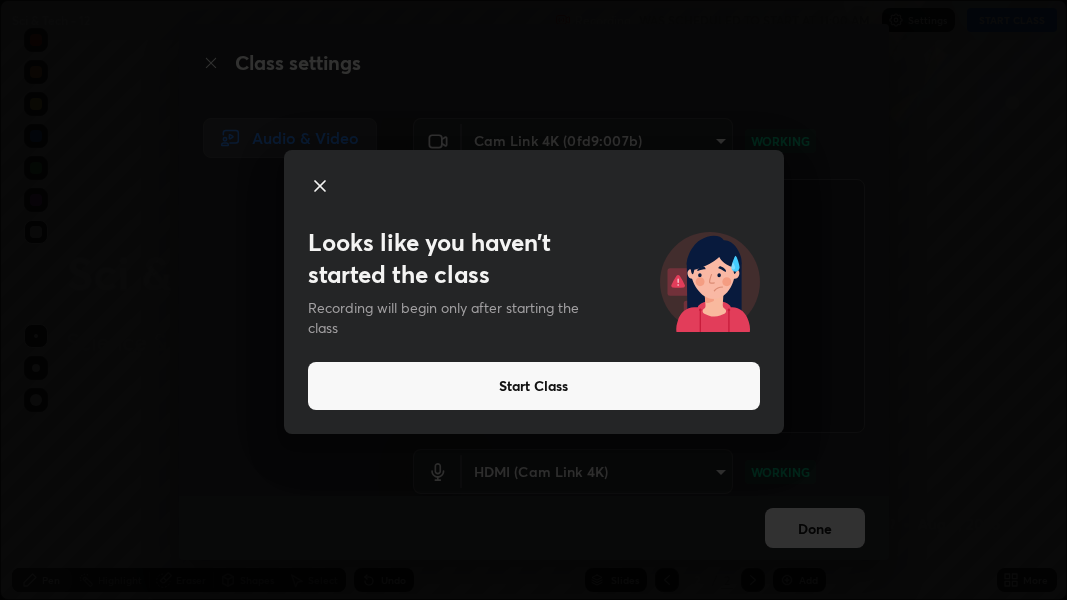click on "Start Class" at bounding box center [534, 386] 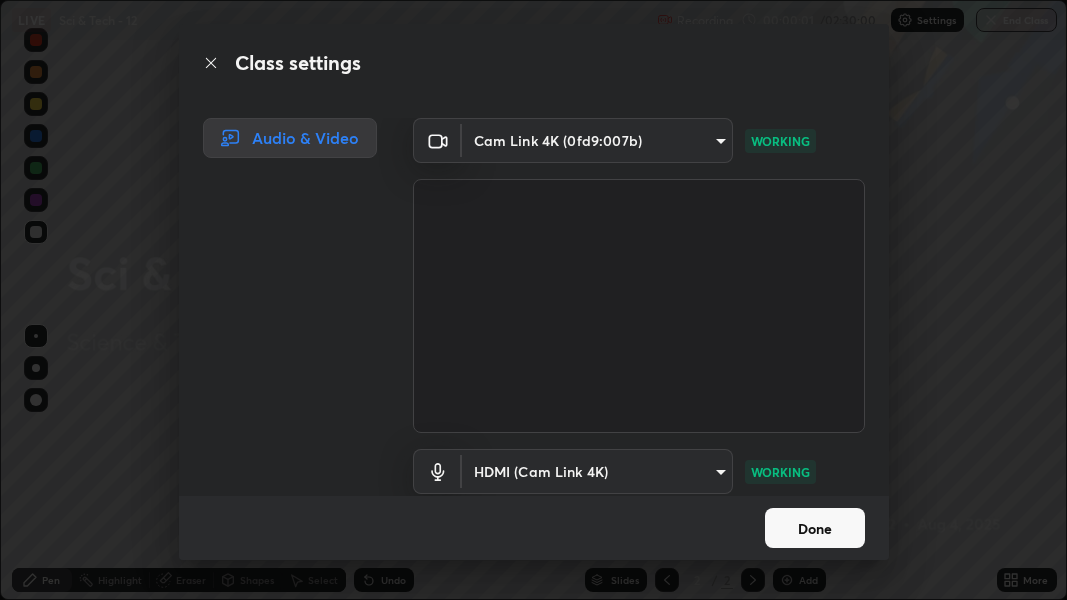 click on "Done" at bounding box center [815, 528] 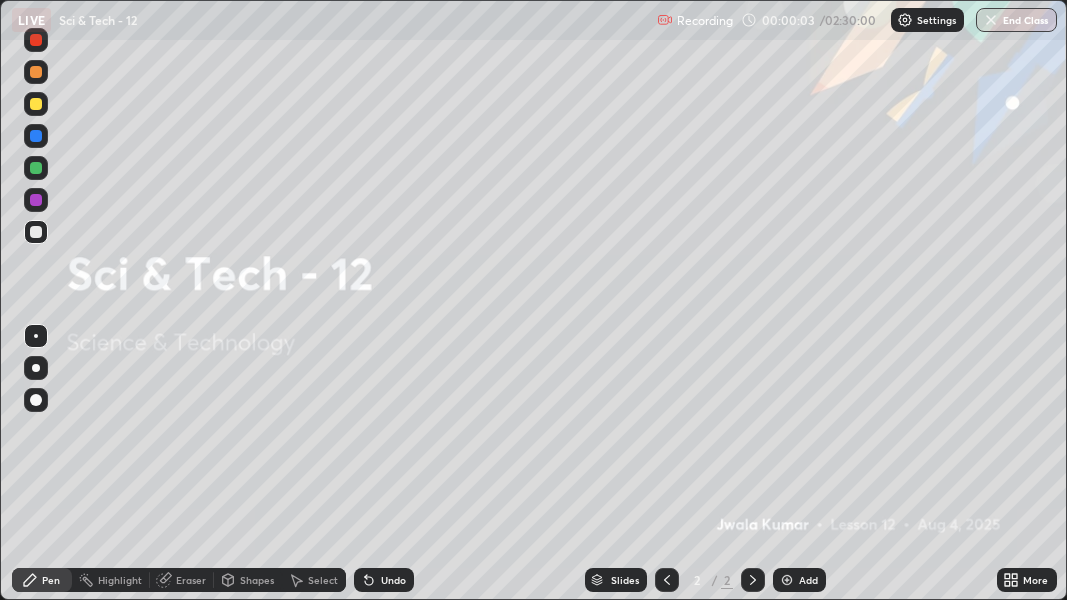 click on "Add" at bounding box center (799, 580) 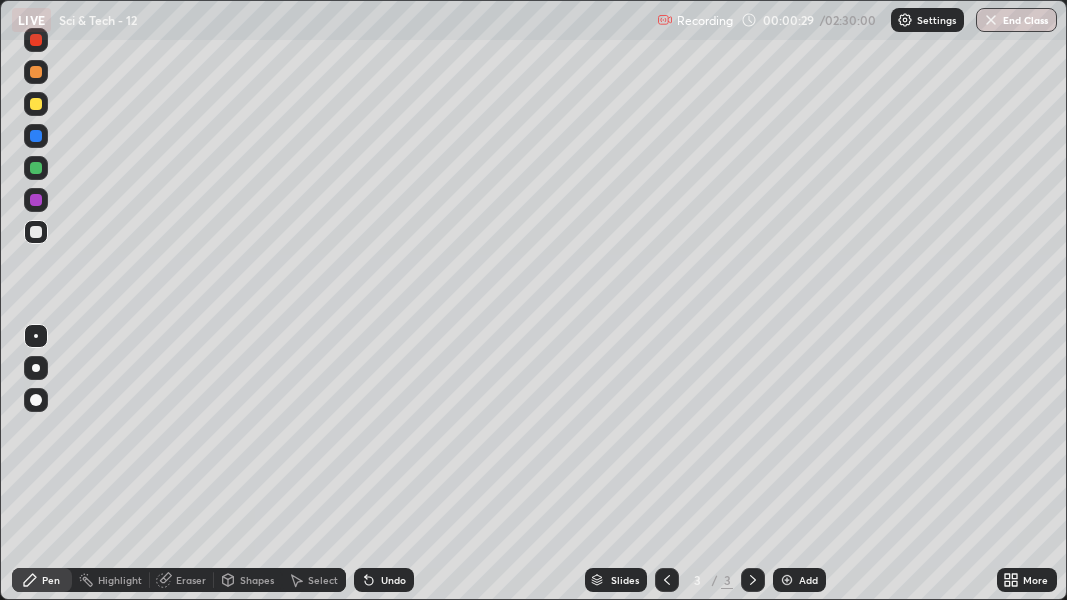 click on "Pen" at bounding box center (51, 580) 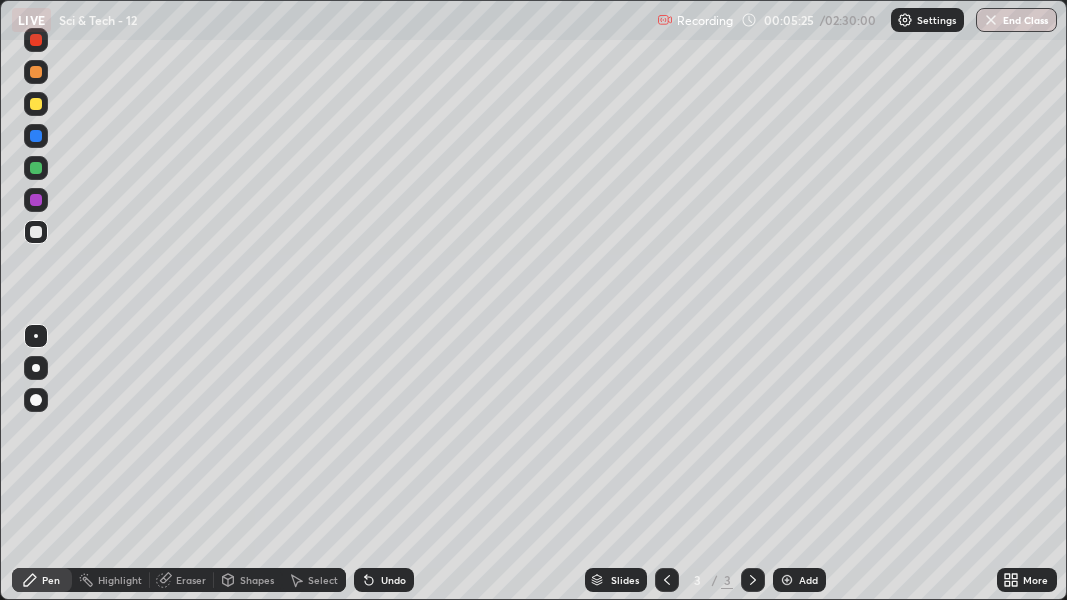 click 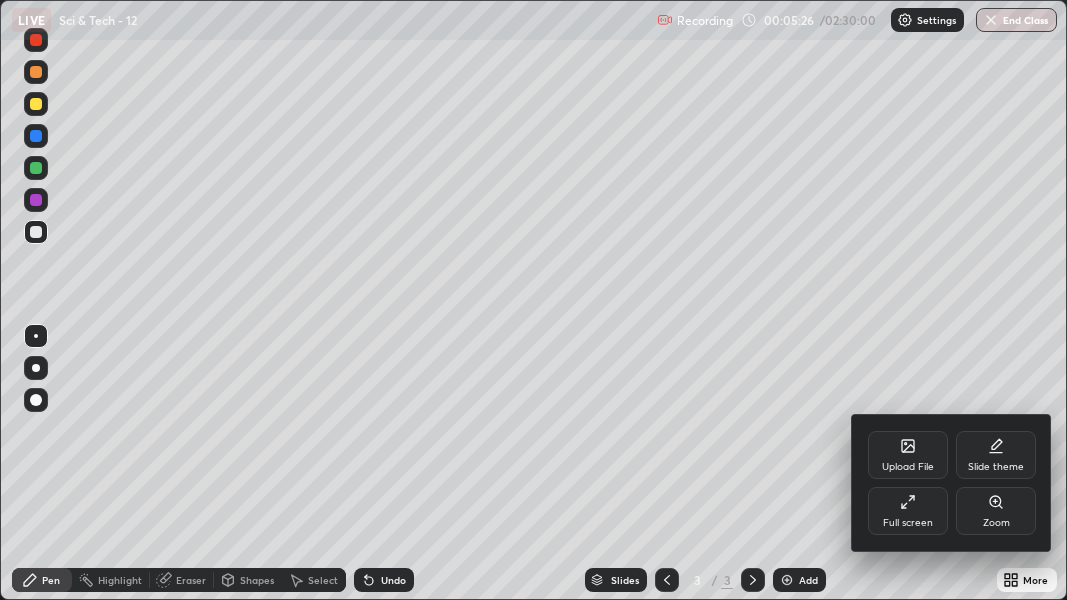 click on "Full screen" at bounding box center [908, 511] 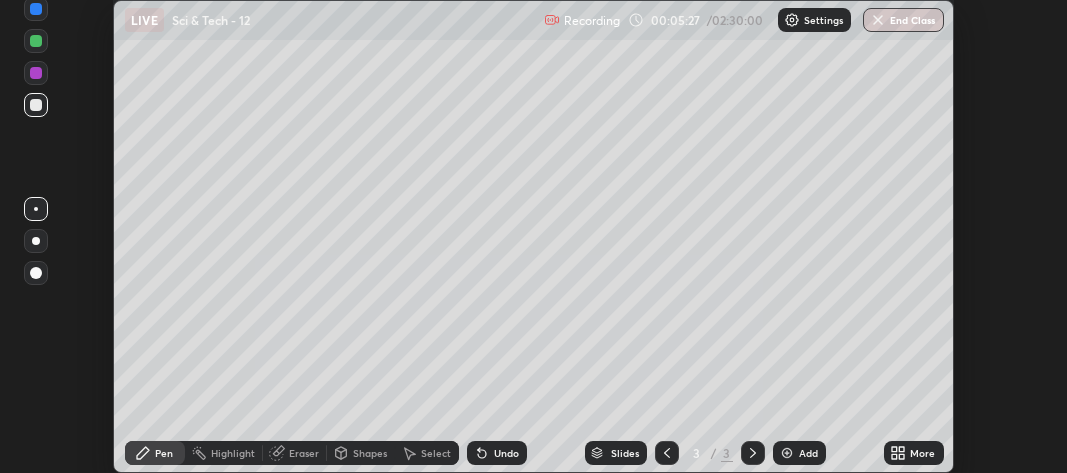 scroll, scrollTop: 473, scrollLeft: 1067, axis: both 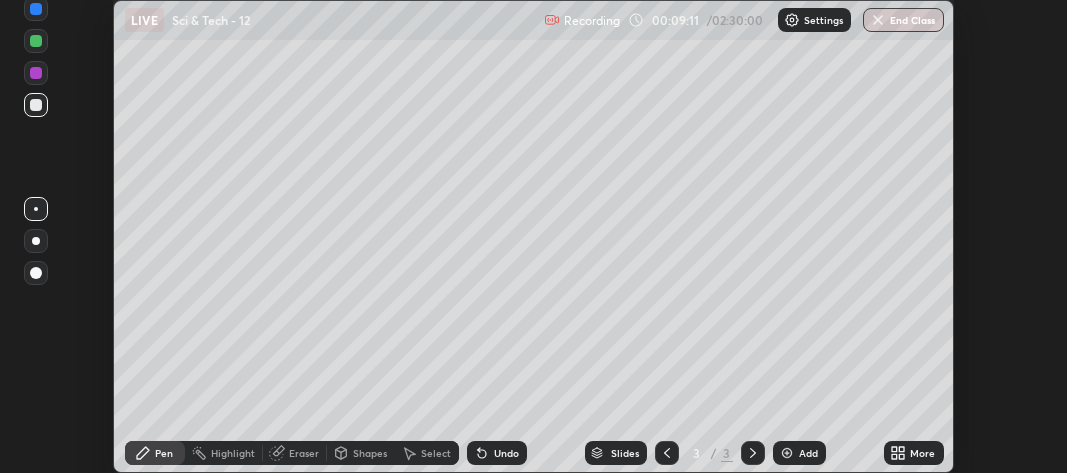 click on "More" at bounding box center [922, 453] 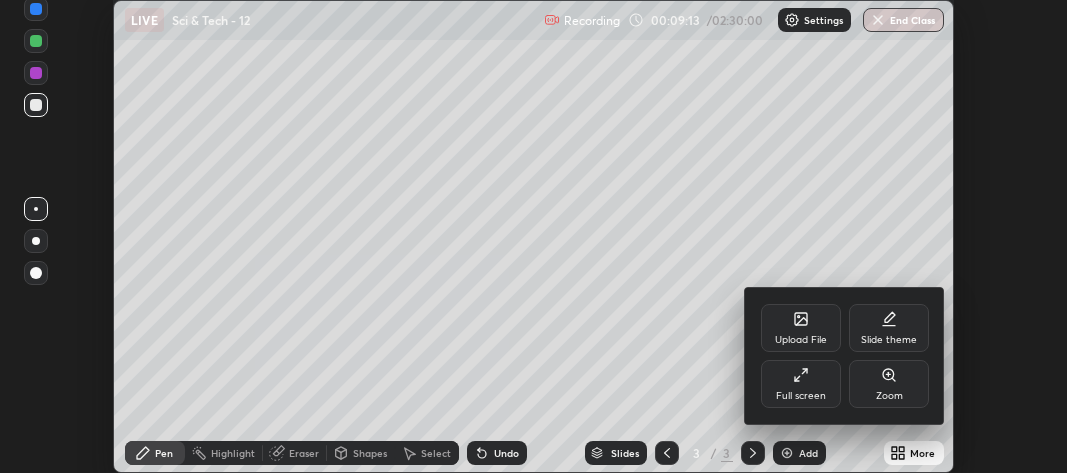 click on "Full screen" at bounding box center (801, 384) 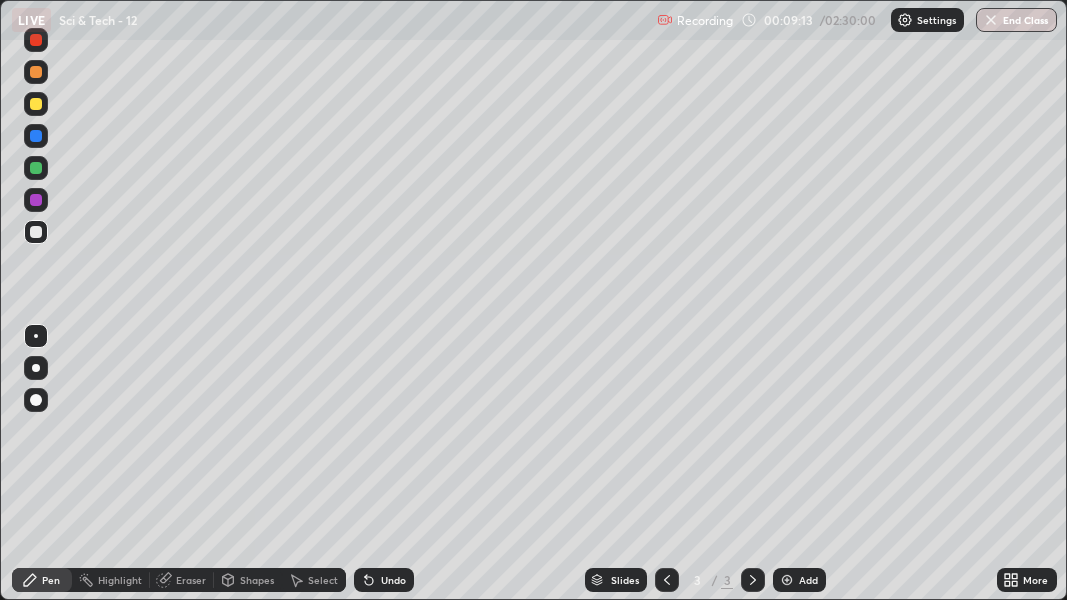 scroll, scrollTop: 99399, scrollLeft: 98932, axis: both 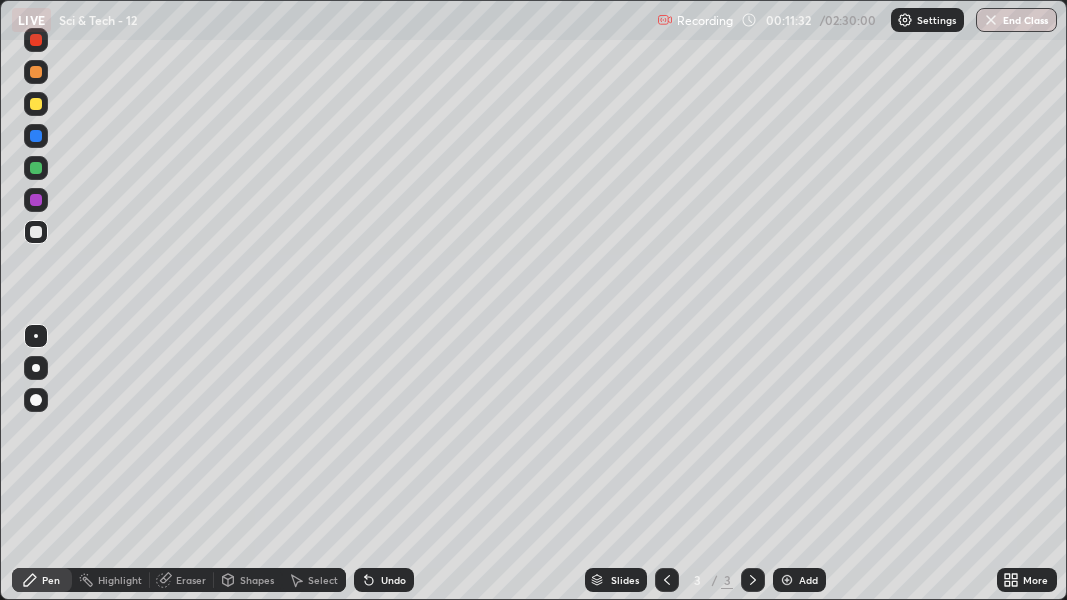 click on "Add" at bounding box center [808, 580] 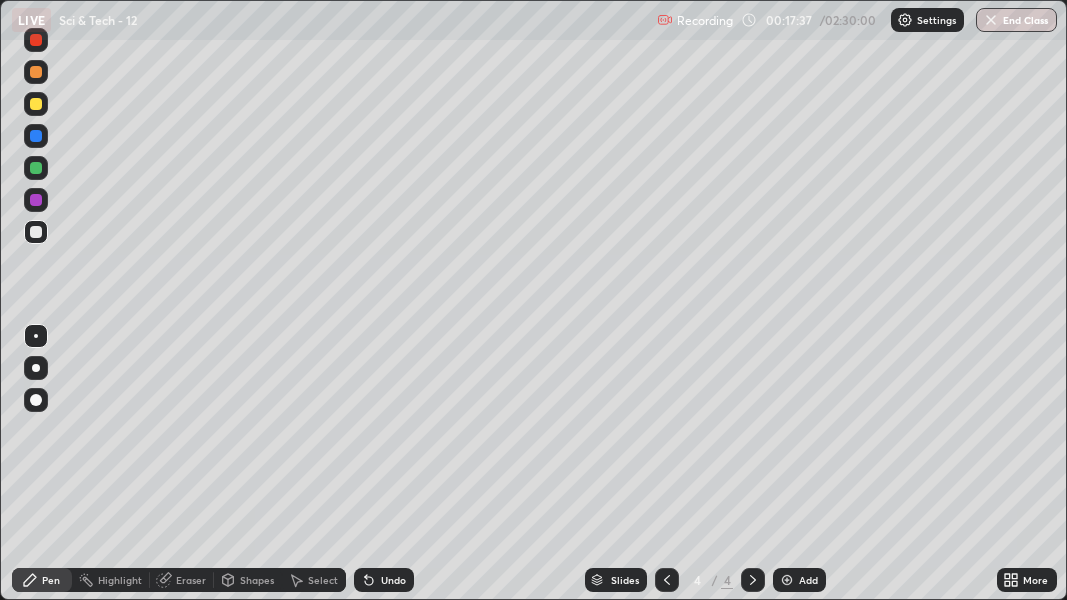 click on "Add" at bounding box center (808, 580) 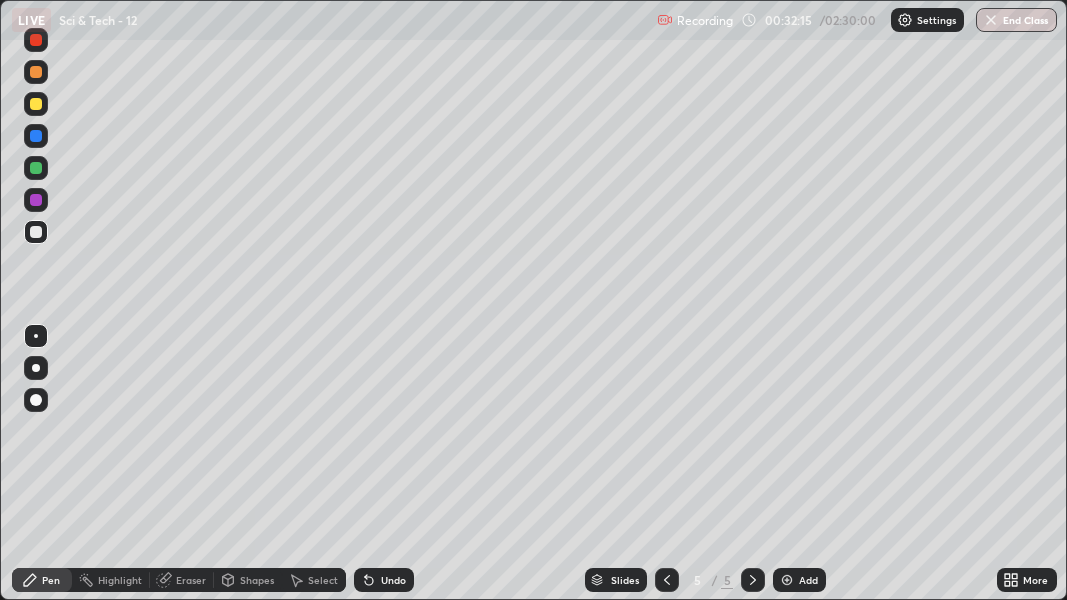 click 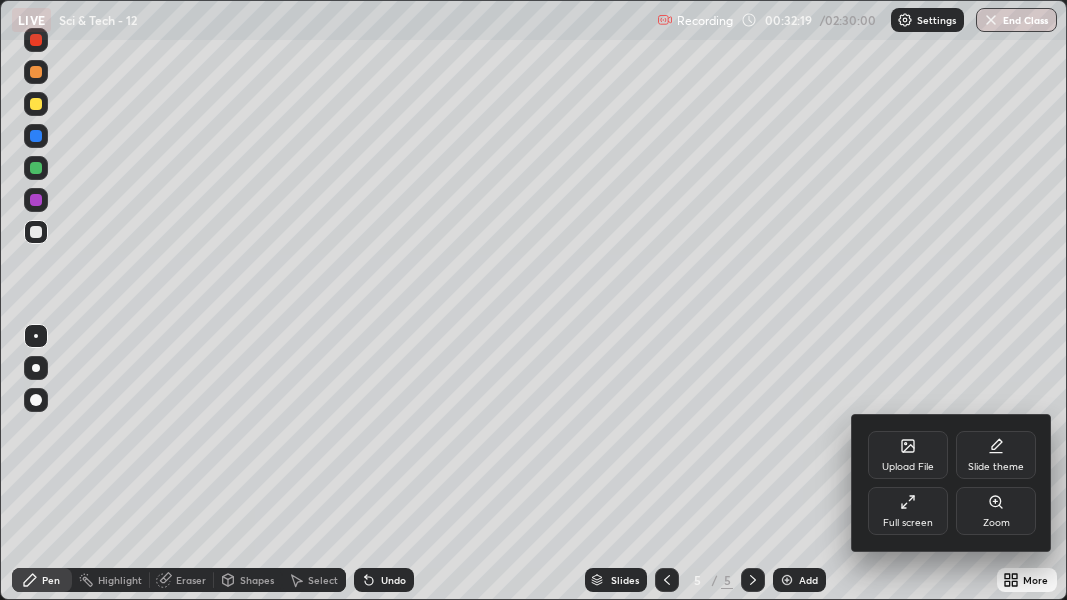 click on "Full screen" at bounding box center (908, 523) 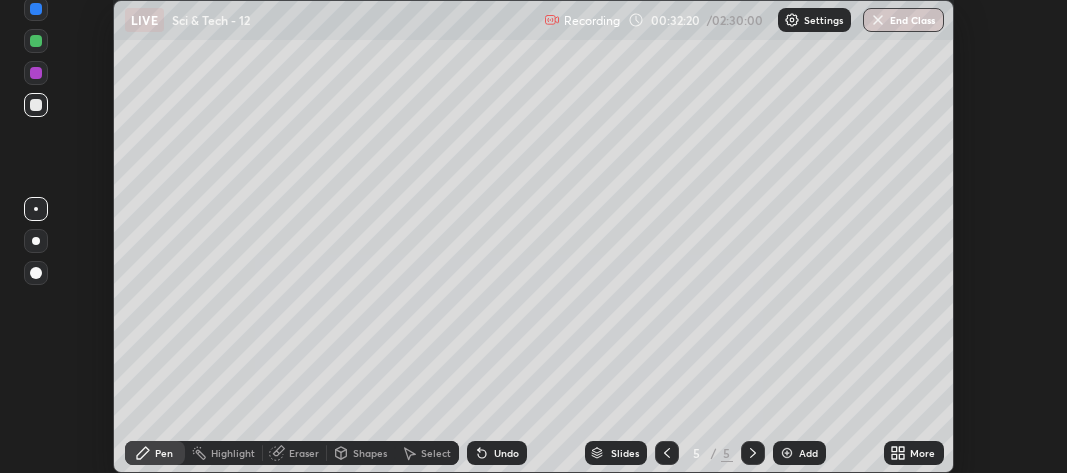 scroll, scrollTop: 473, scrollLeft: 1067, axis: both 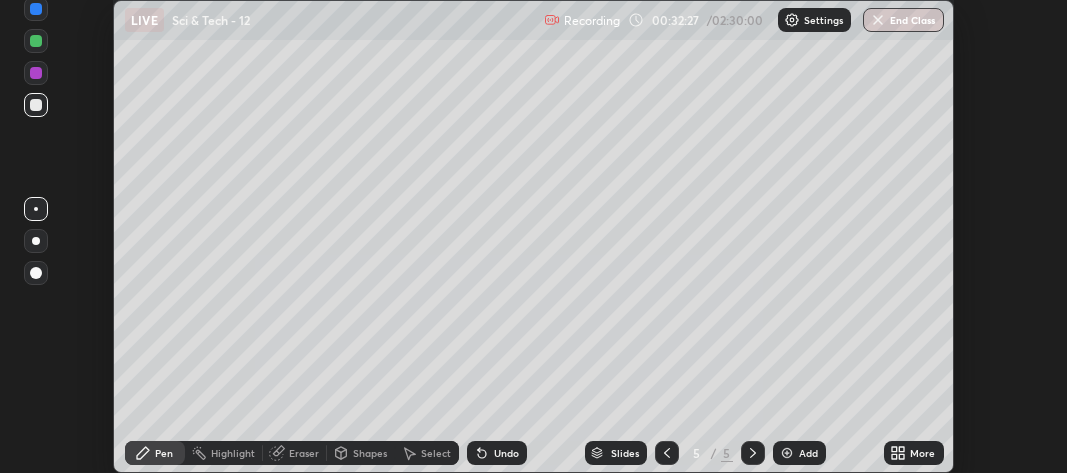 click 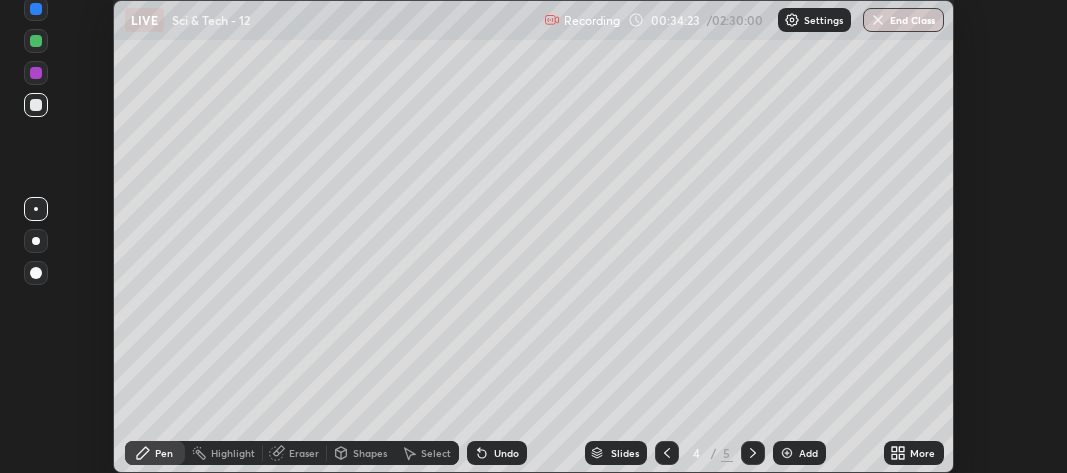 click 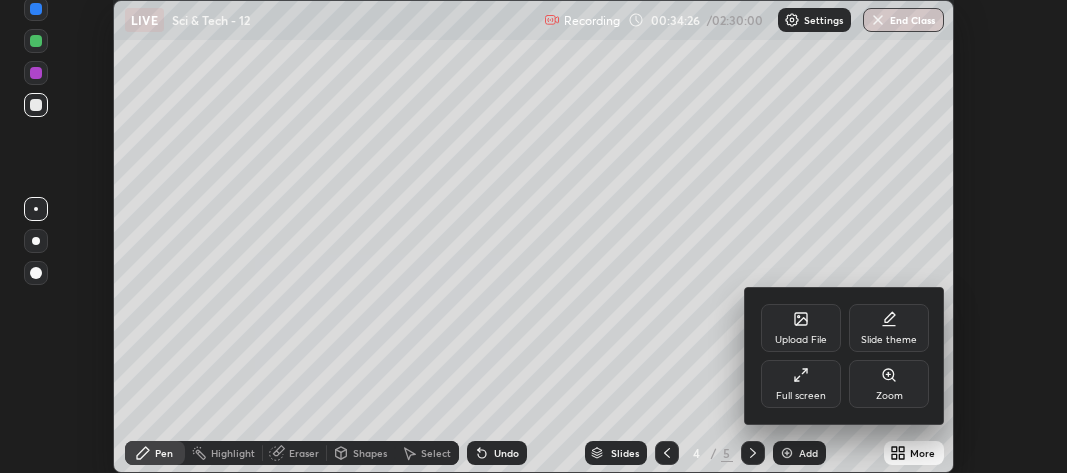 click on "Full screen" at bounding box center (801, 396) 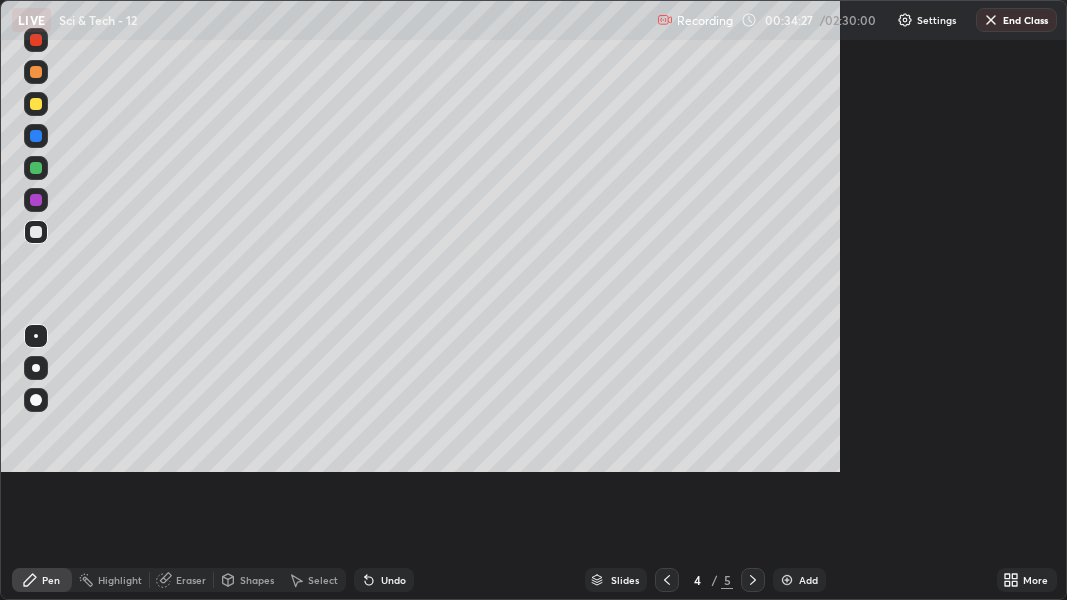 scroll, scrollTop: 99399, scrollLeft: 98932, axis: both 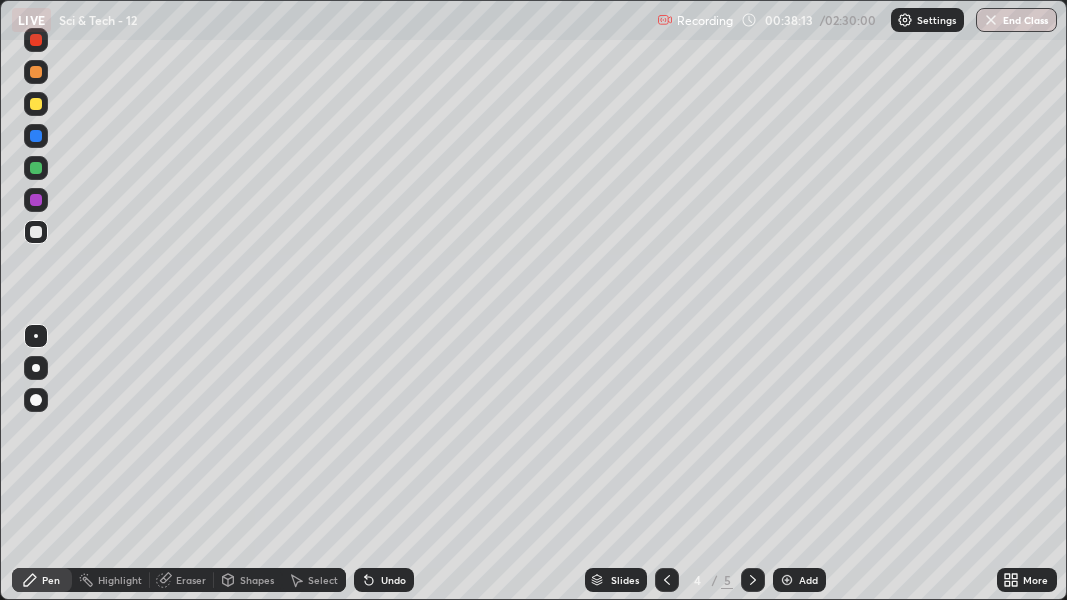 click on "Add" at bounding box center (808, 580) 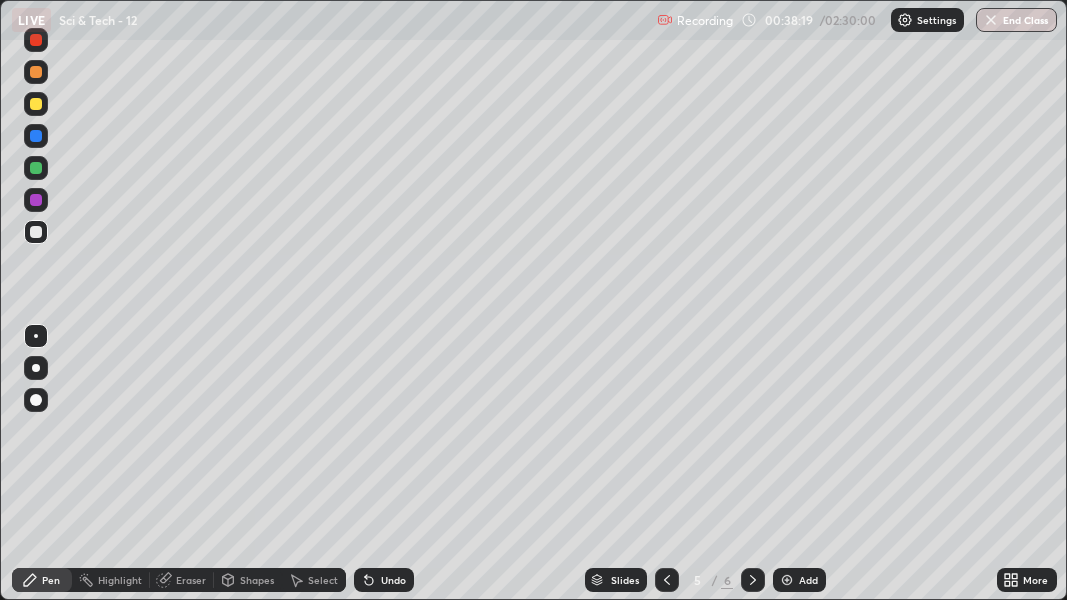 click 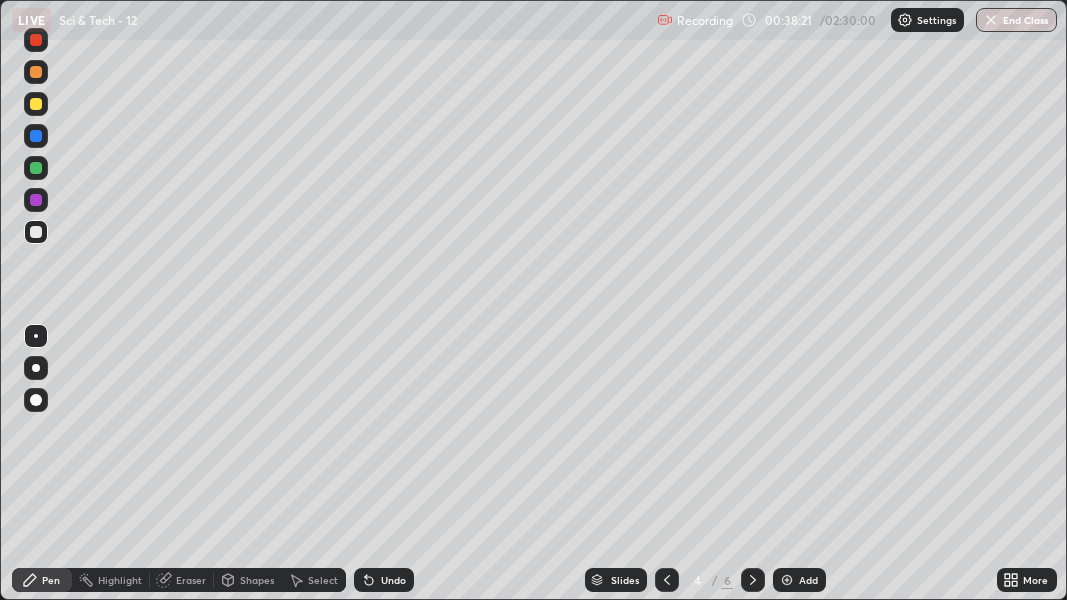 click 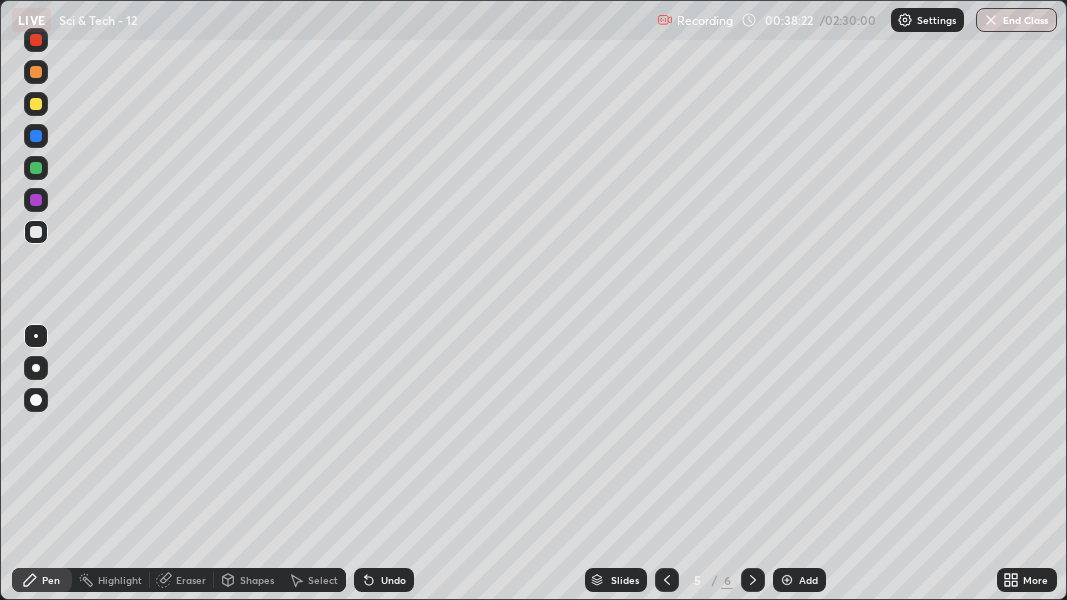 click 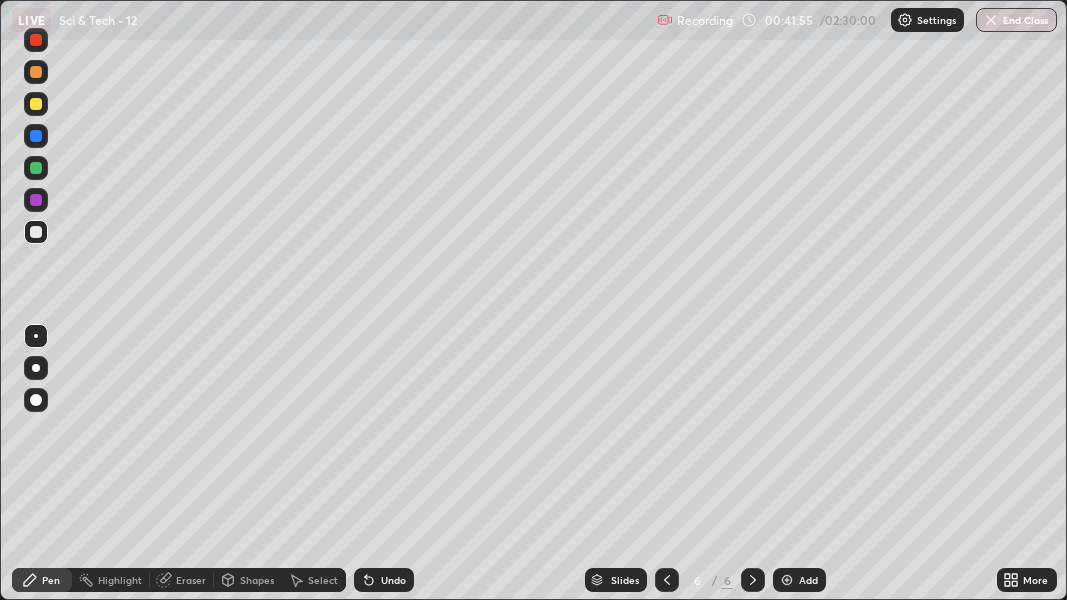 click 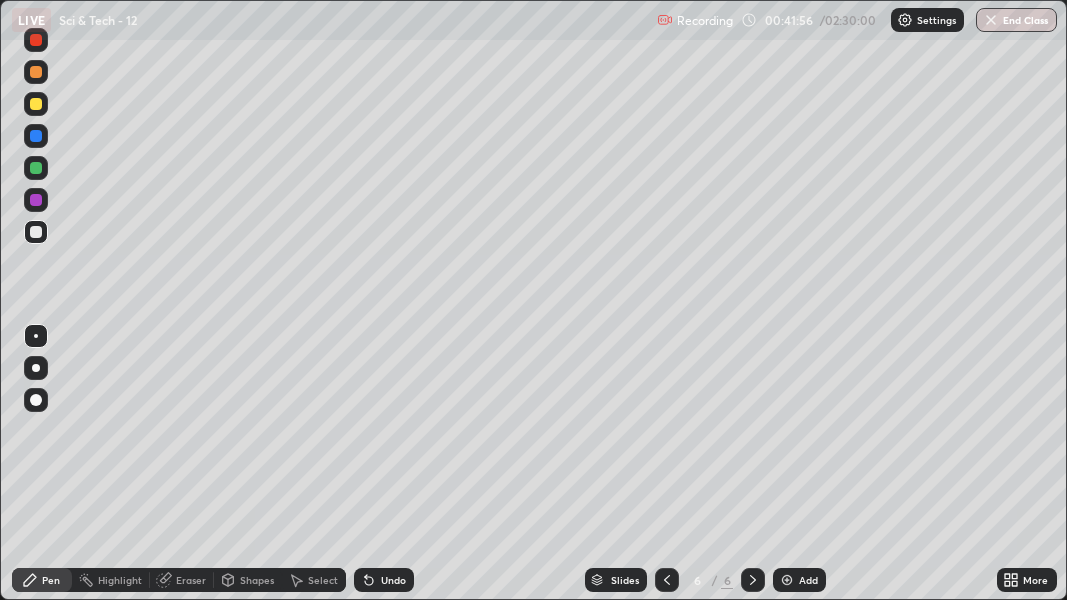 click at bounding box center [753, 580] 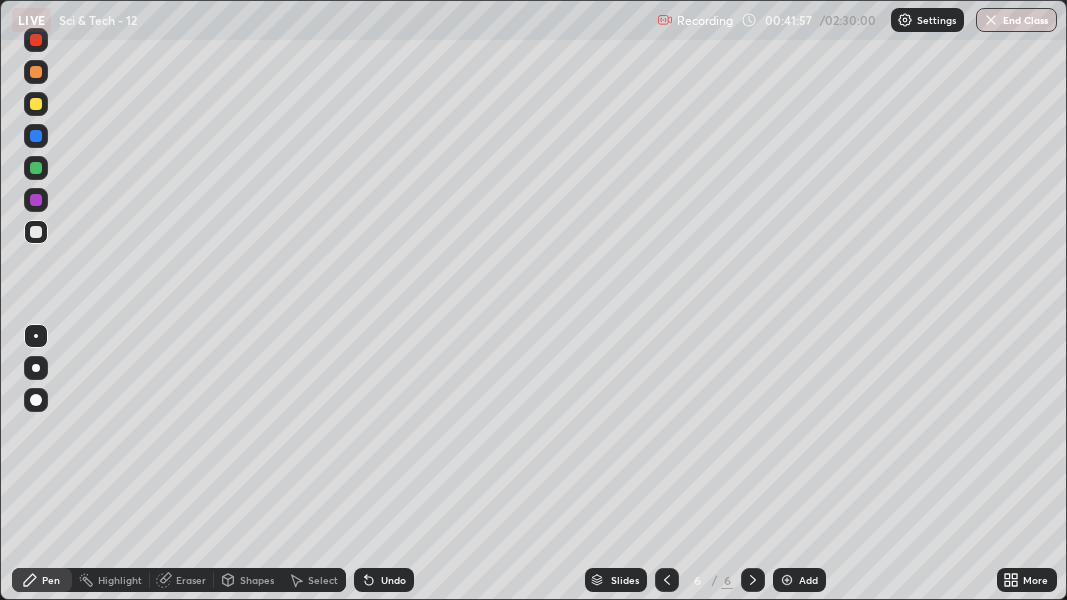 click 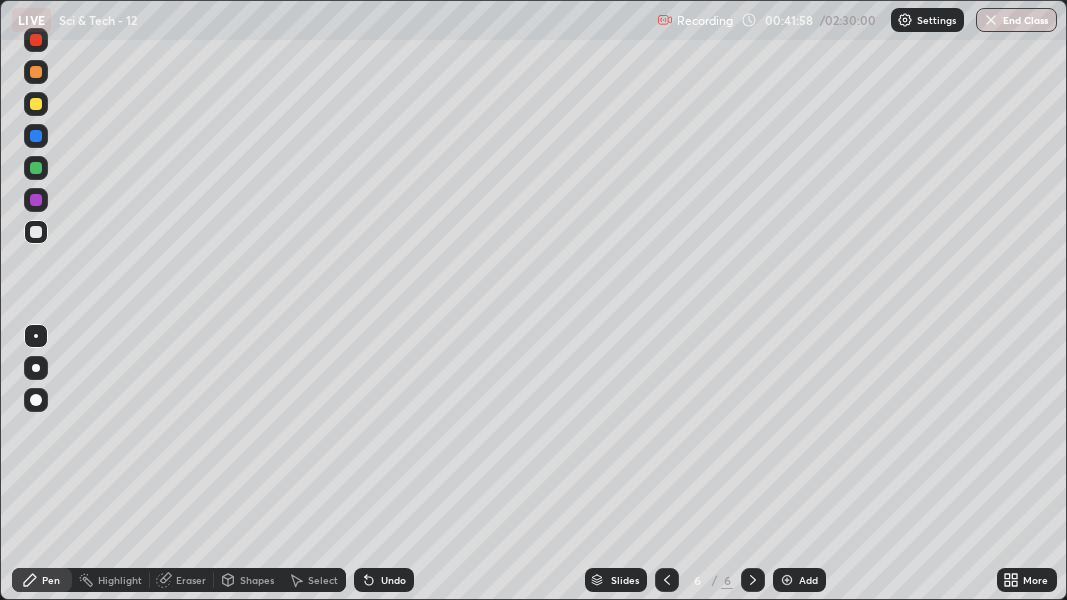 click 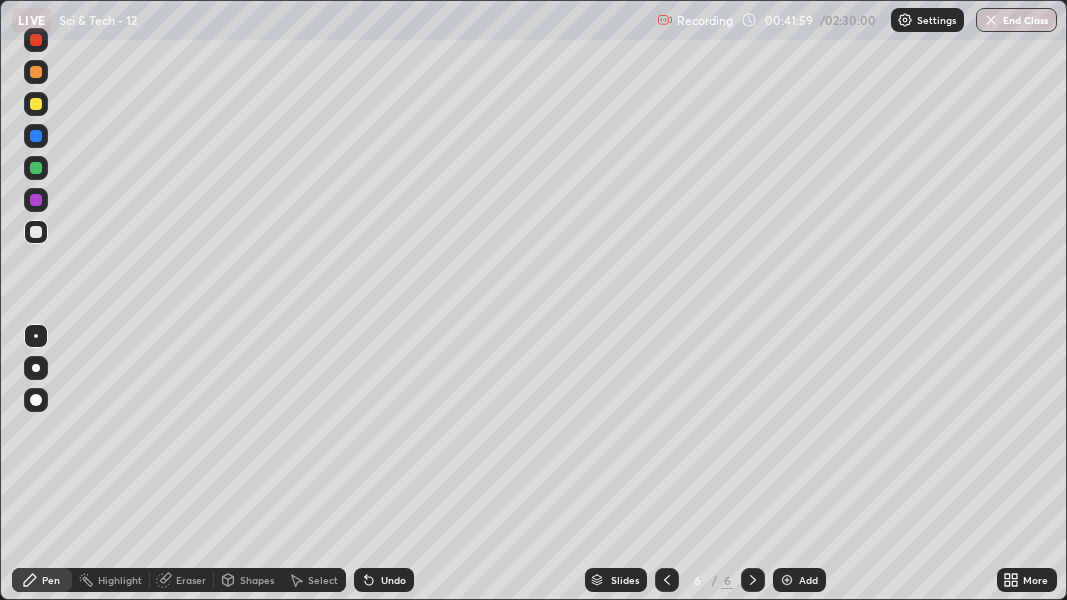 click on "Add" at bounding box center (799, 580) 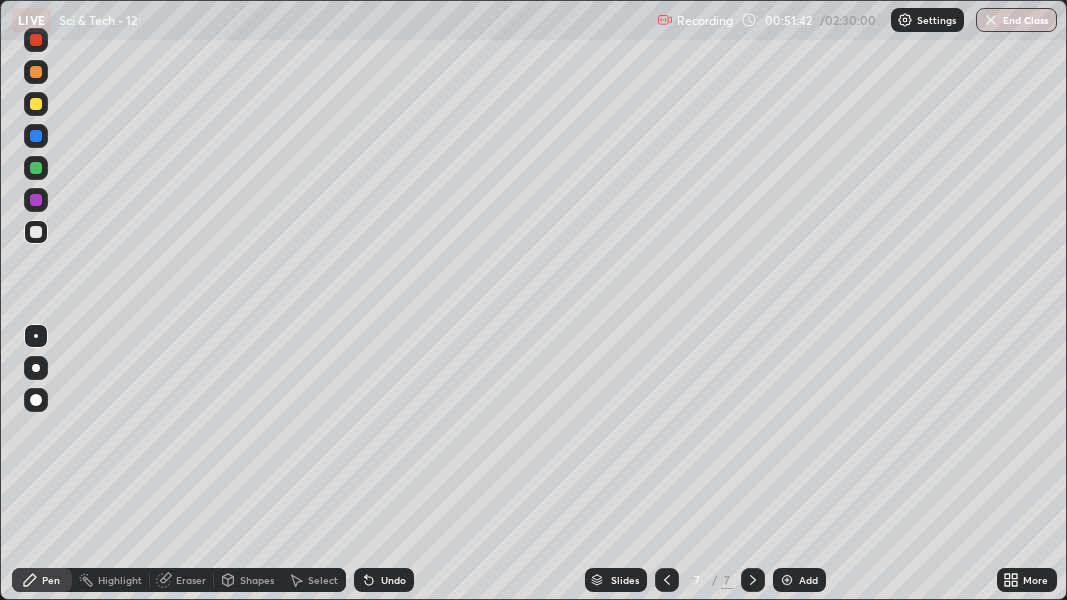 click on "Add" at bounding box center (808, 580) 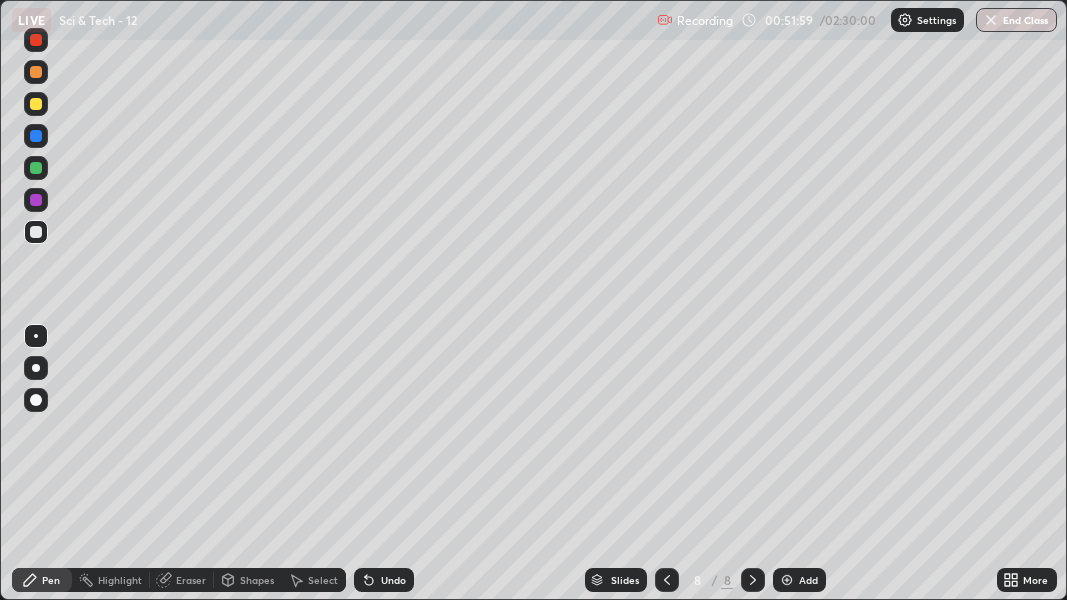 click on "Pen" at bounding box center [51, 580] 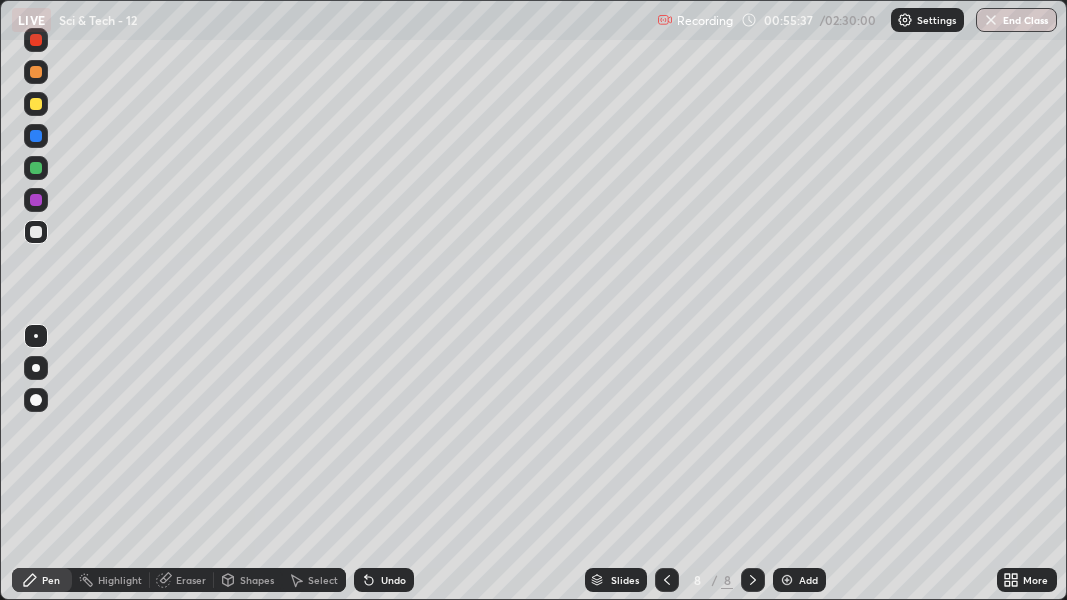 click on "Add" at bounding box center [808, 580] 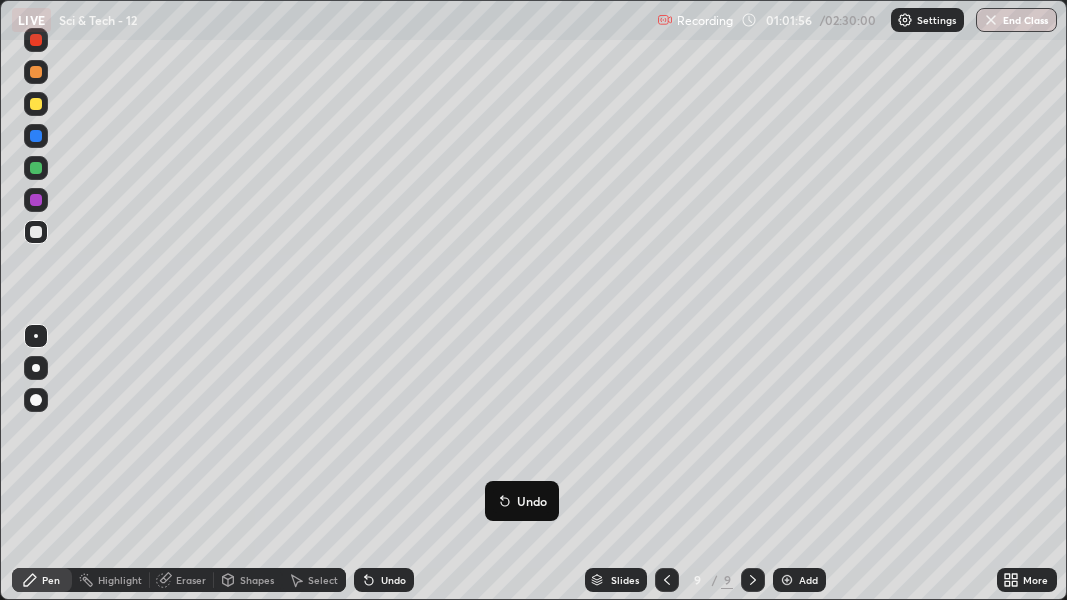 click 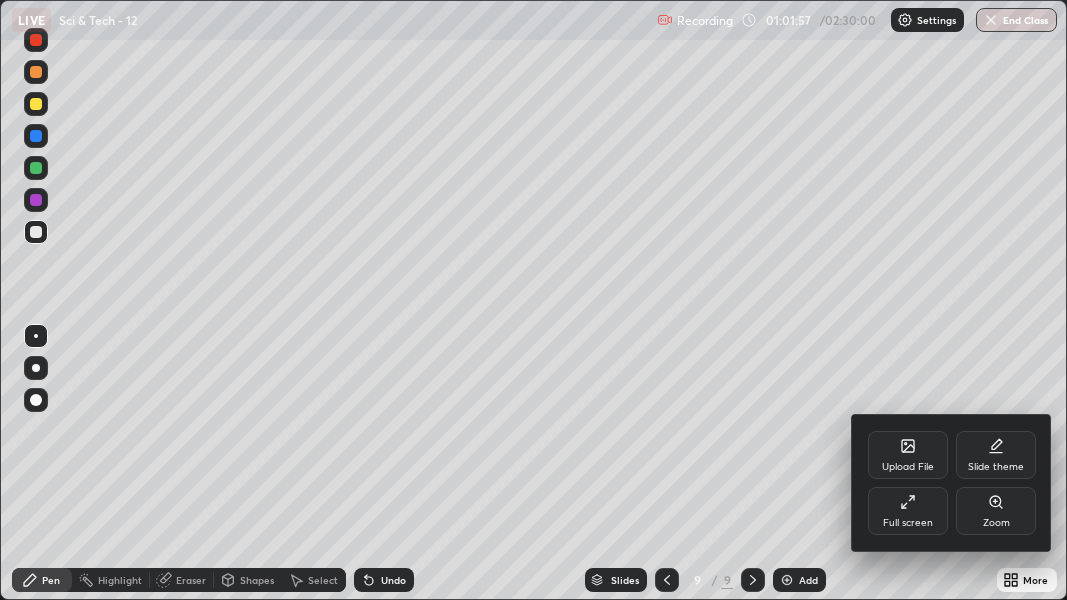 click on "Full screen" at bounding box center (908, 523) 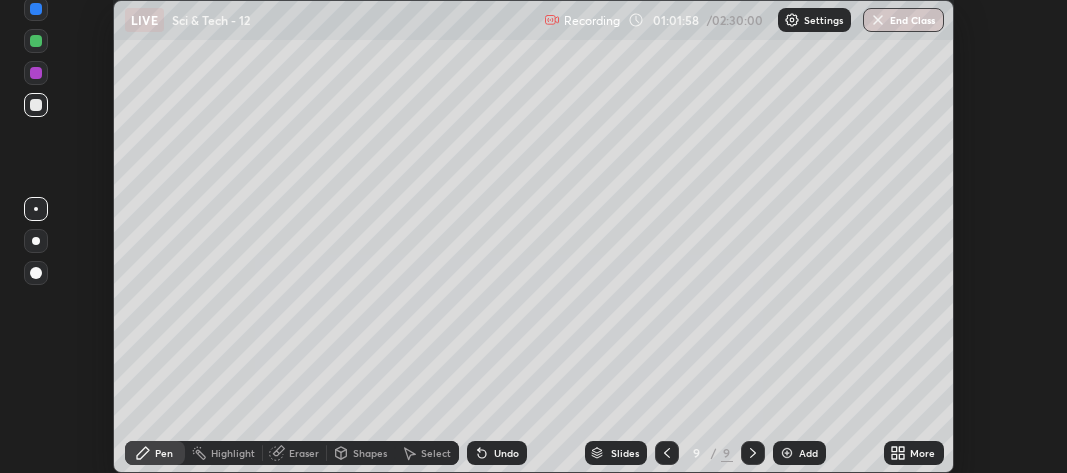 scroll, scrollTop: 473, scrollLeft: 1067, axis: both 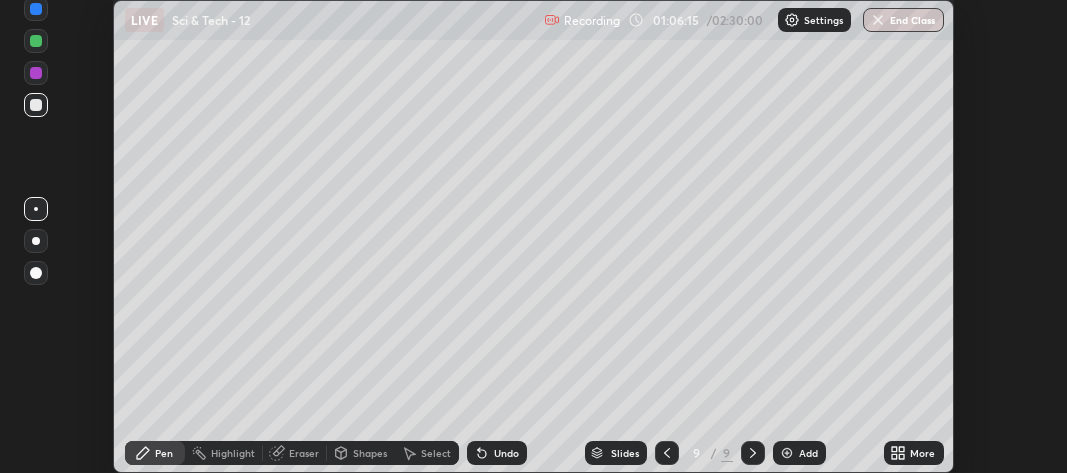 click on "More" at bounding box center (914, 453) 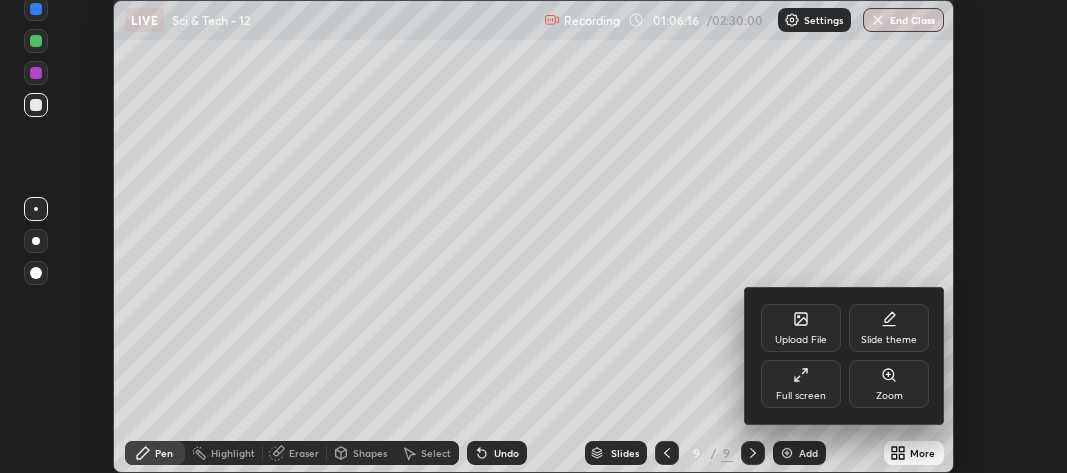 click on "Full screen" at bounding box center (801, 396) 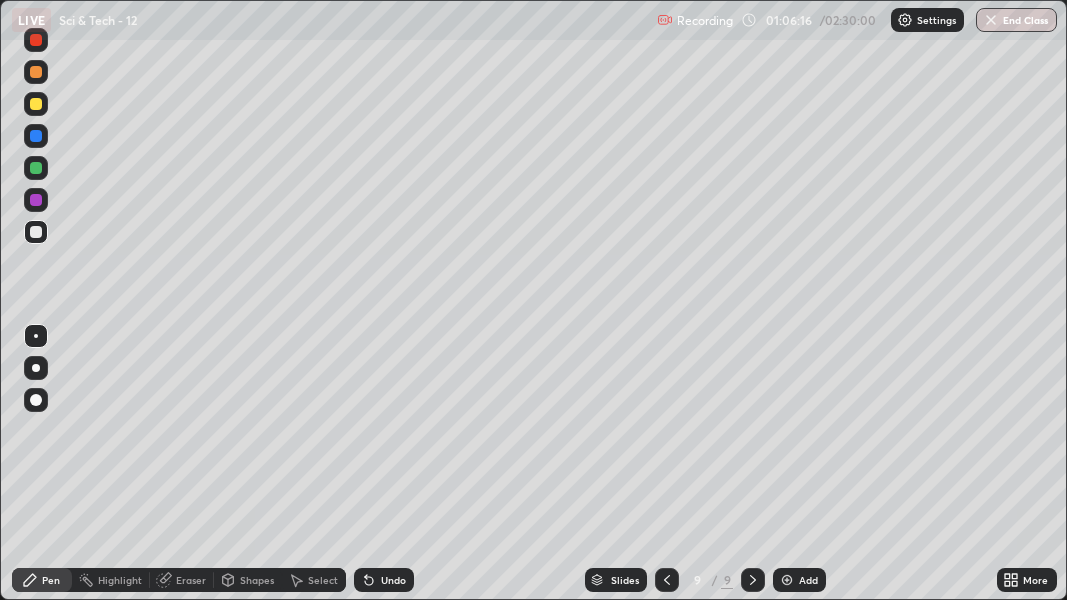 scroll, scrollTop: 99399, scrollLeft: 98932, axis: both 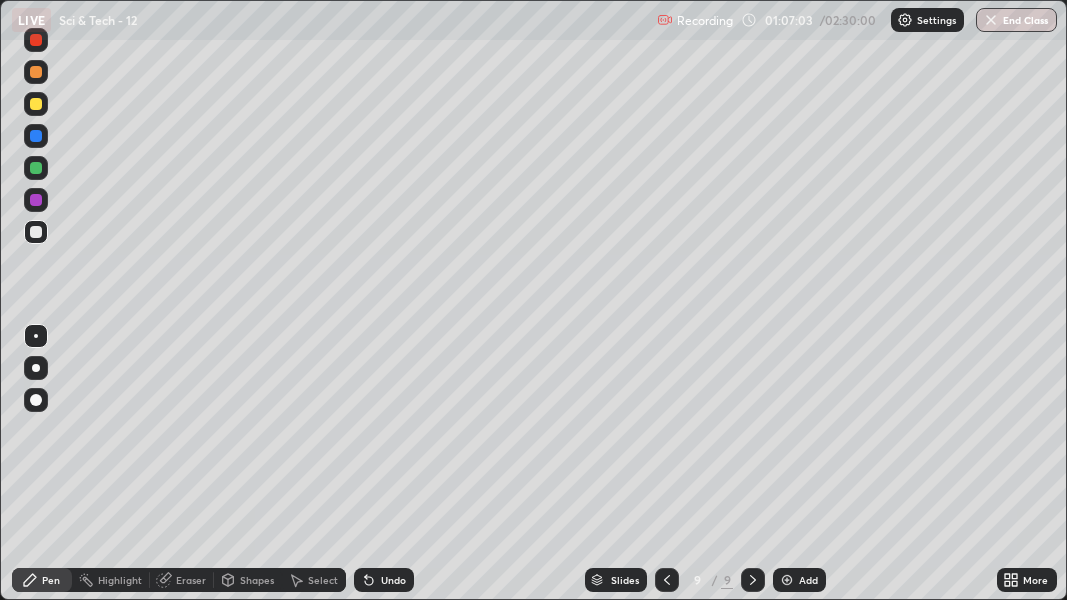 click 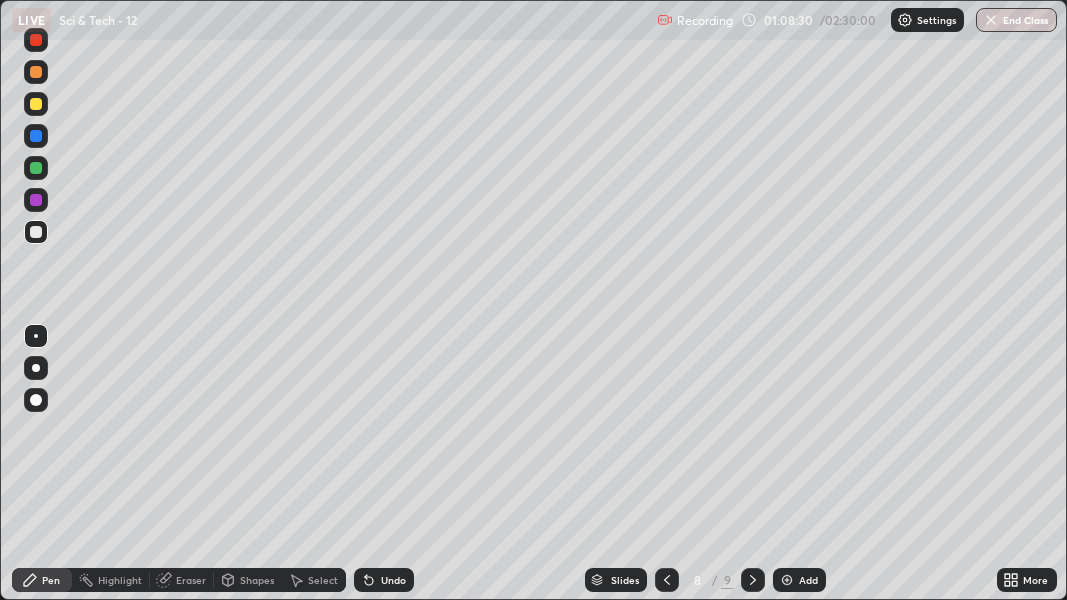 click 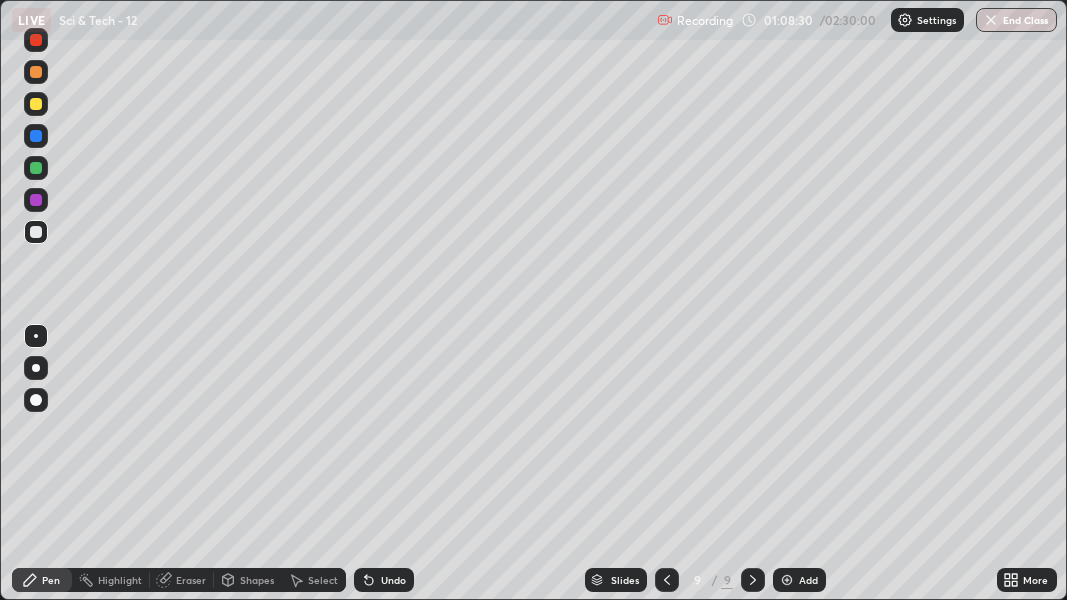 click 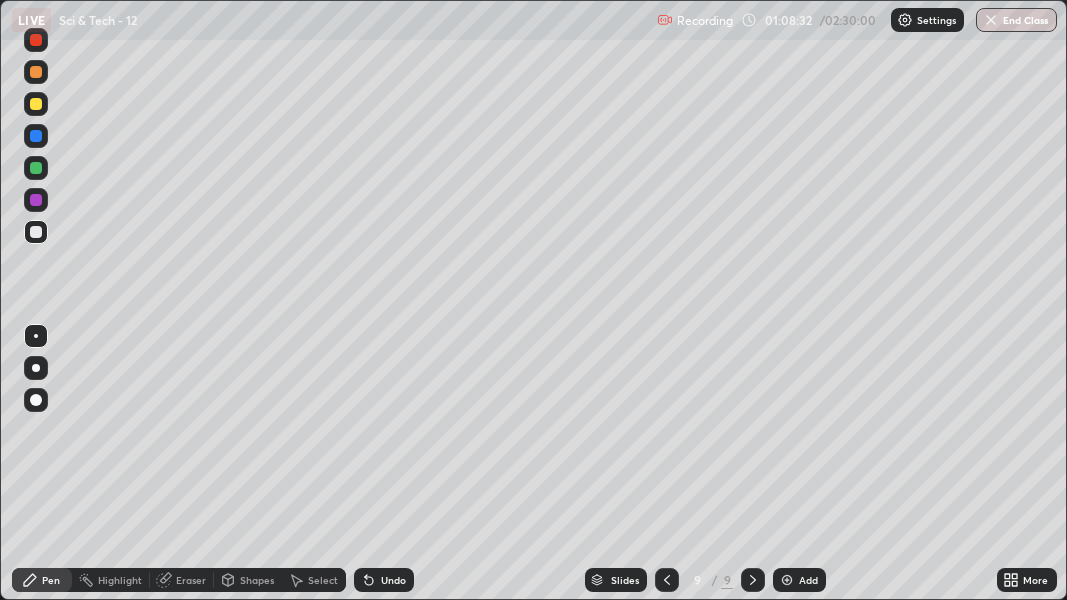 click 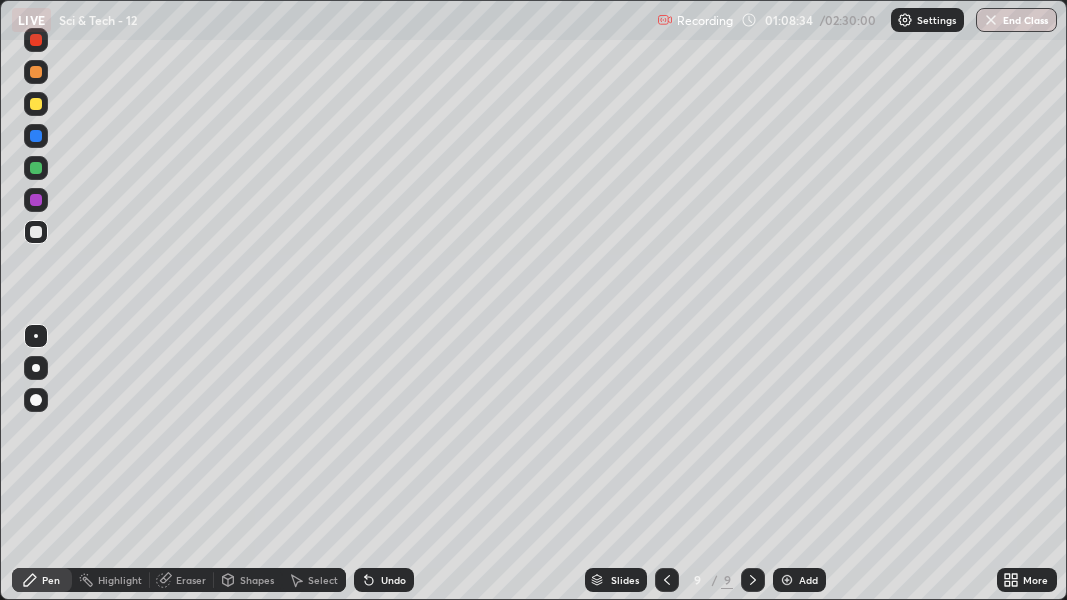 click 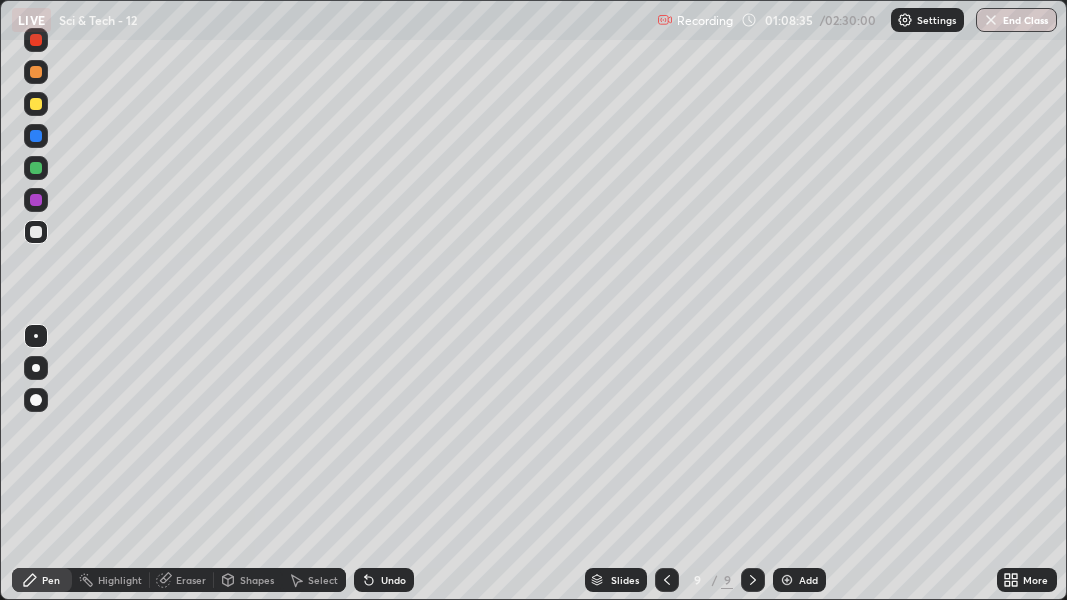 click at bounding box center (787, 580) 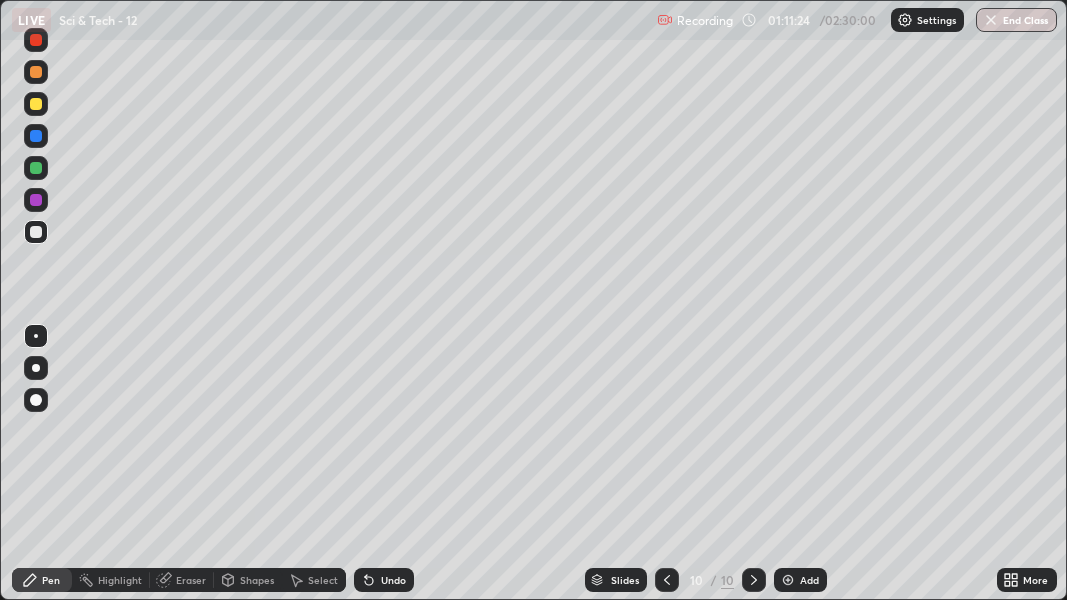 click on "Add" at bounding box center (800, 580) 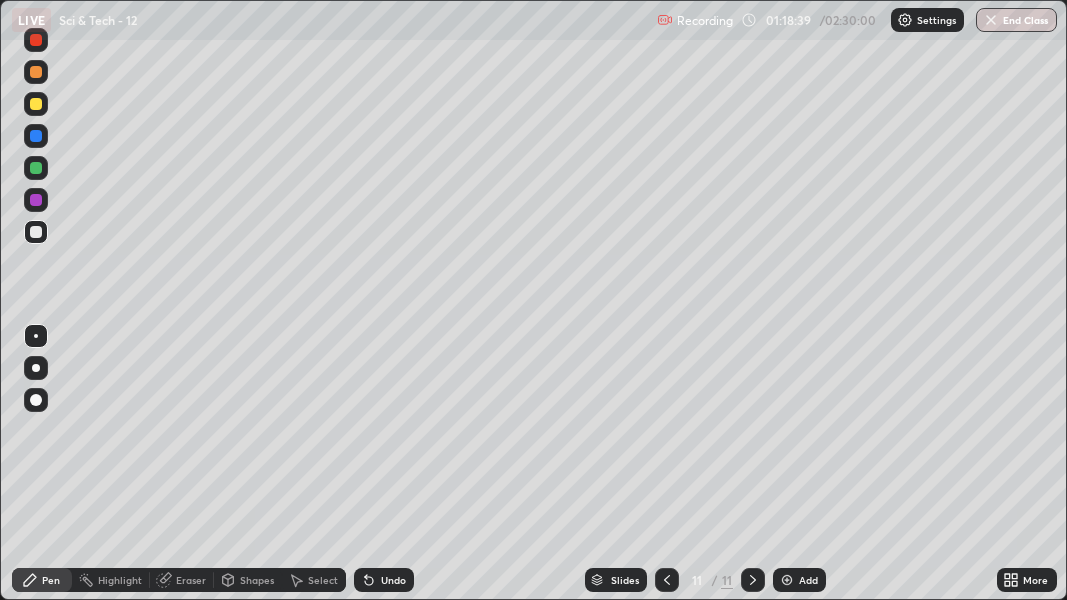 click on "Add" at bounding box center (808, 580) 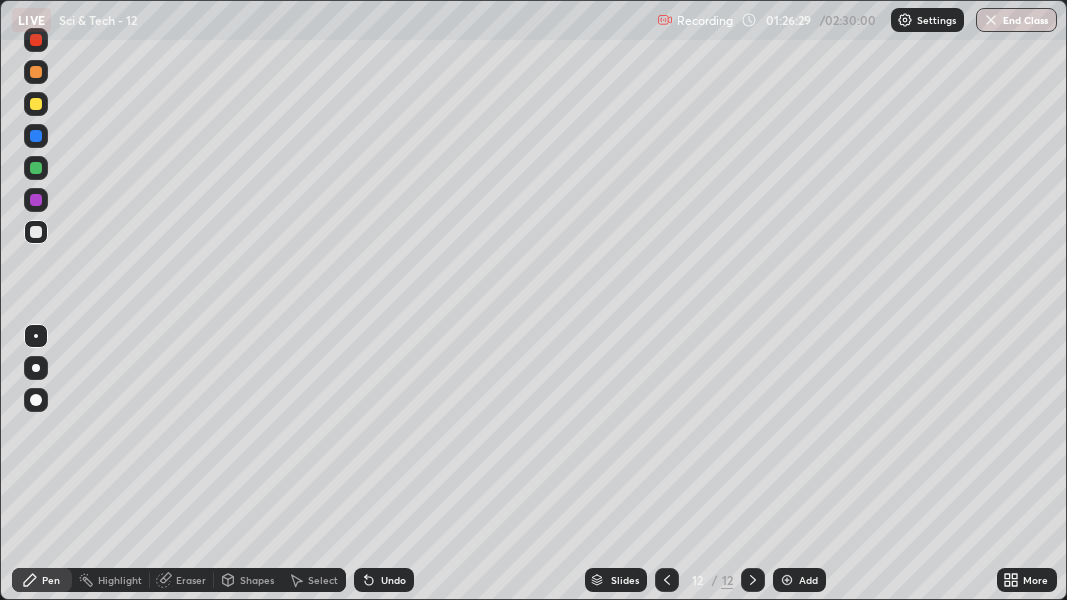 click on "Add" at bounding box center (808, 580) 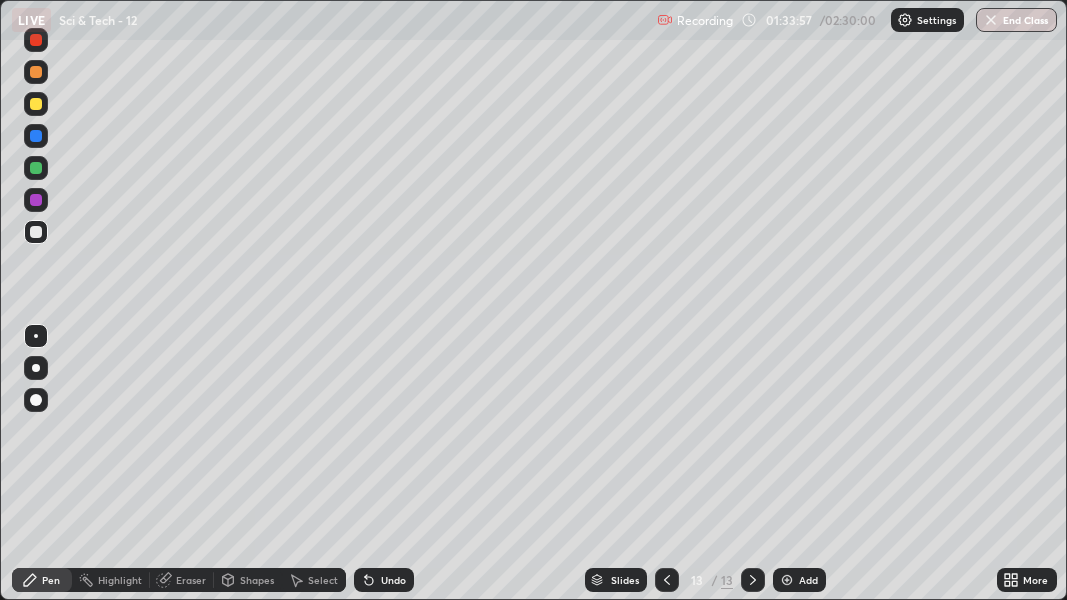 click on "Add" at bounding box center (799, 580) 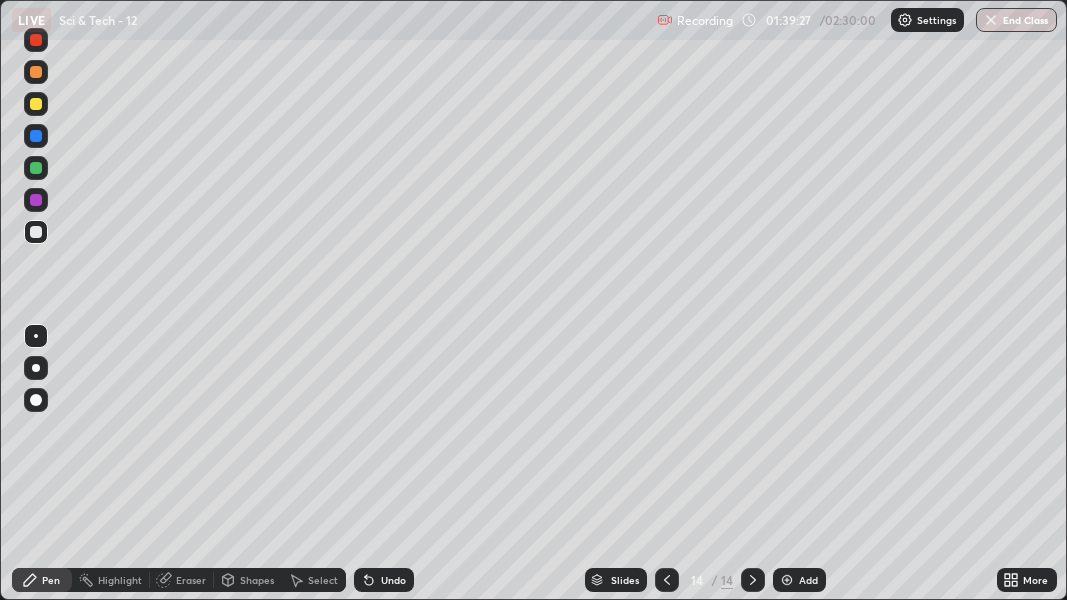 click on "Add" at bounding box center (799, 580) 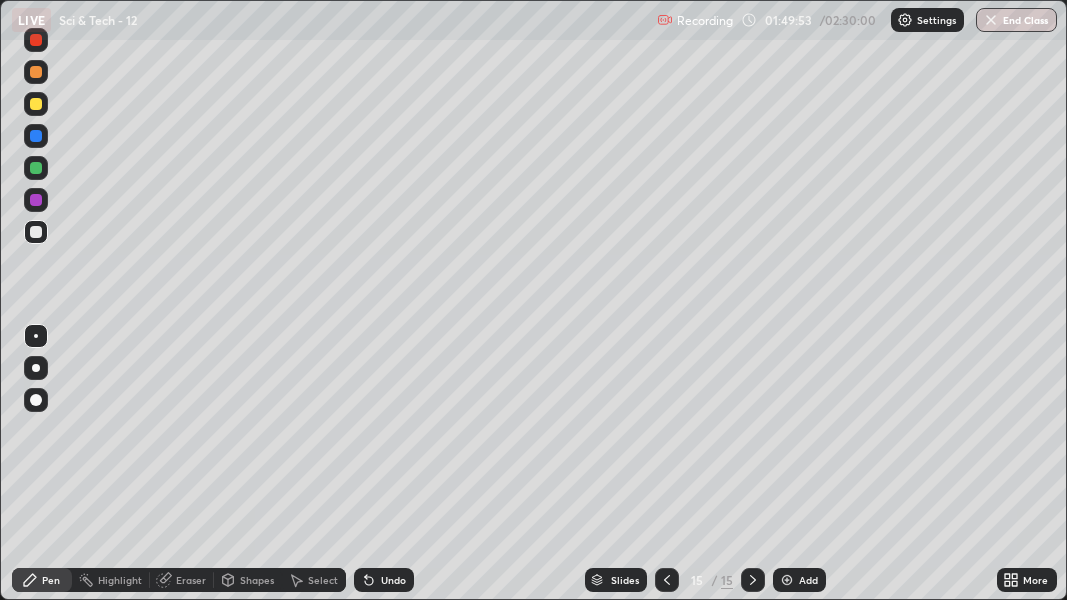 click 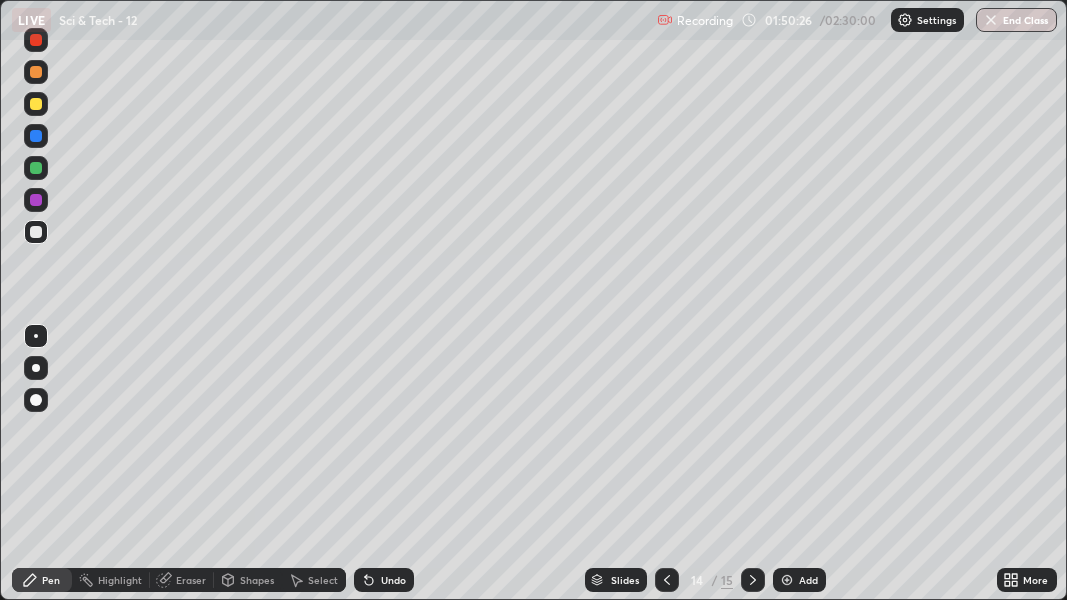 click at bounding box center (667, 580) 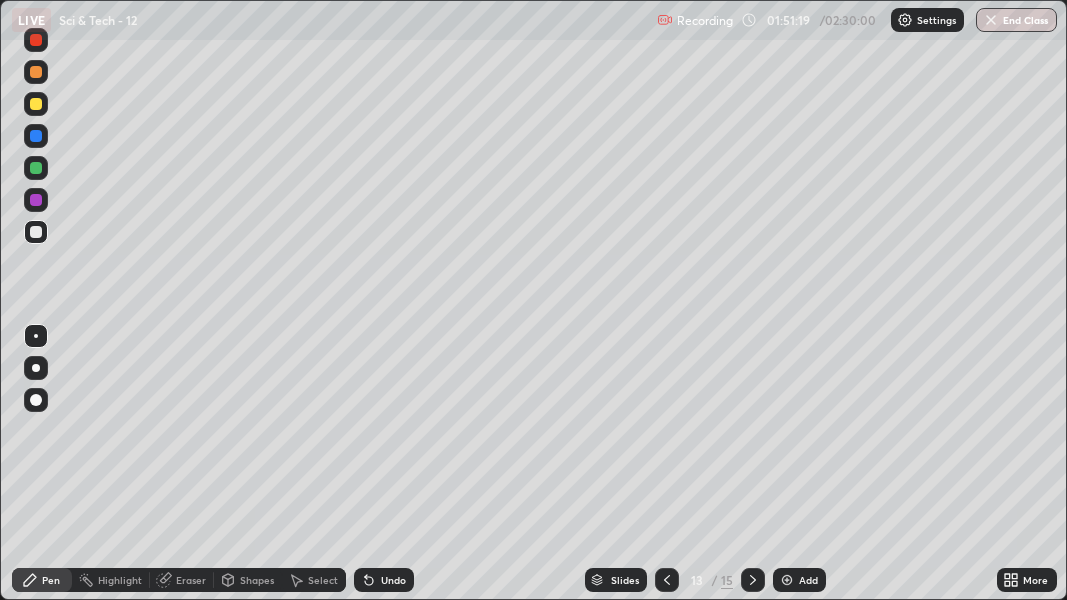 click at bounding box center [753, 580] 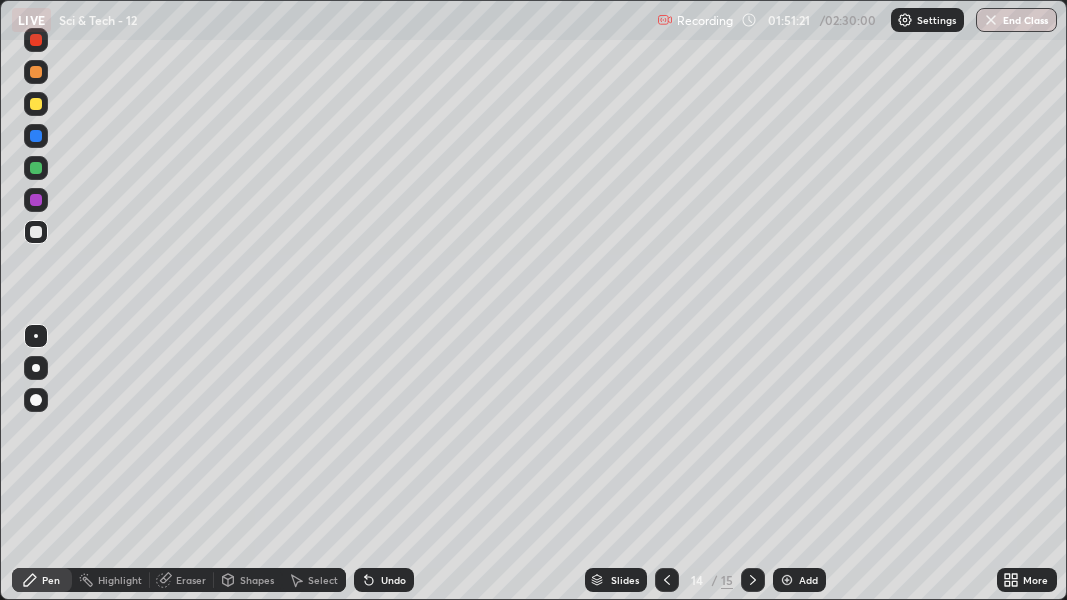 click 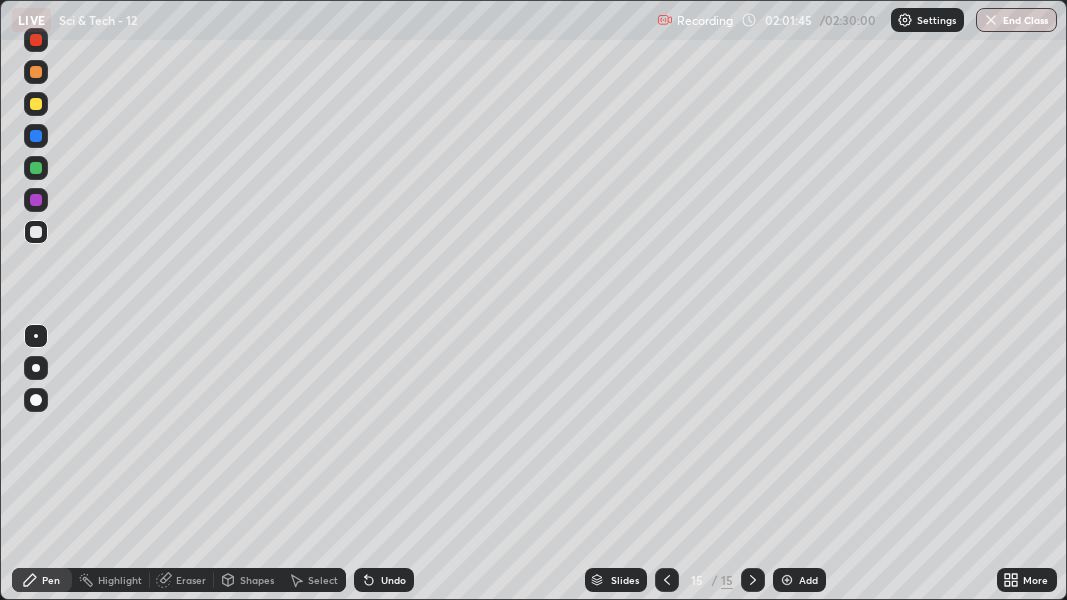 click on "Add" at bounding box center [799, 580] 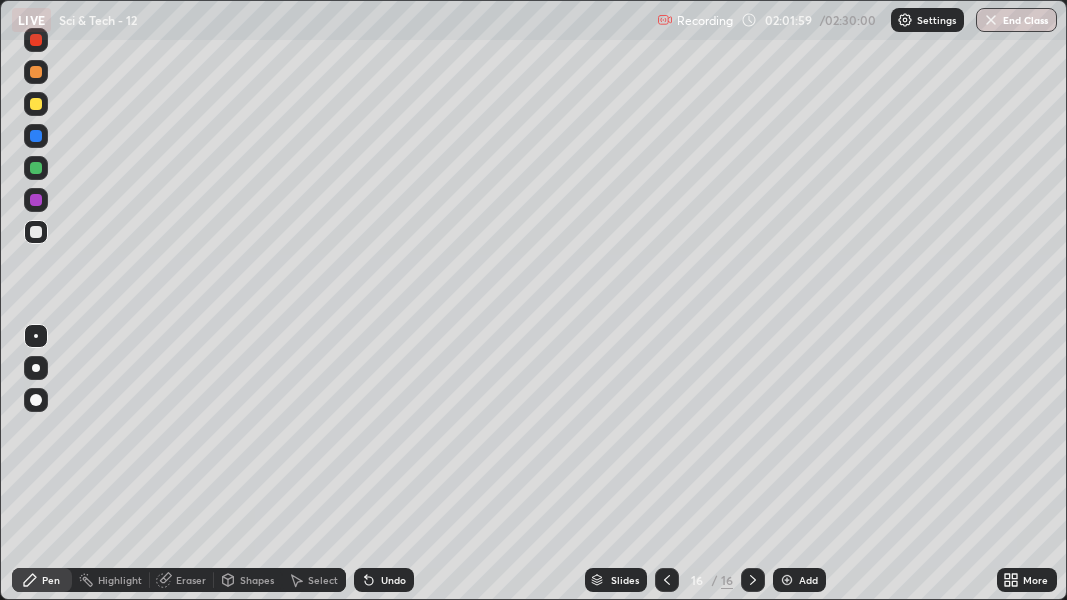 click on "Eraser" at bounding box center [191, 580] 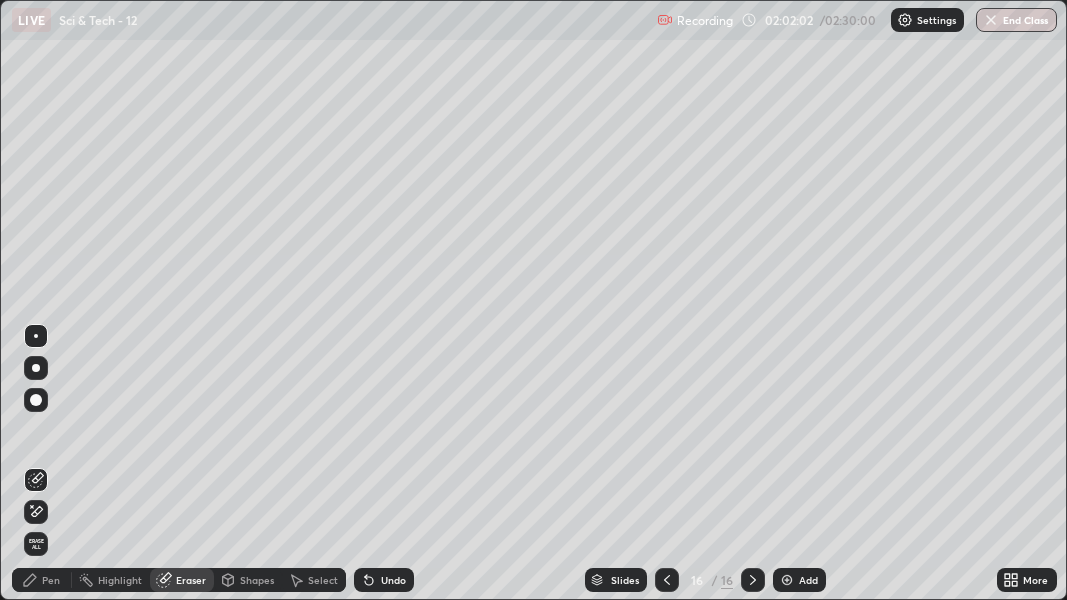 click on "Pen" at bounding box center (51, 580) 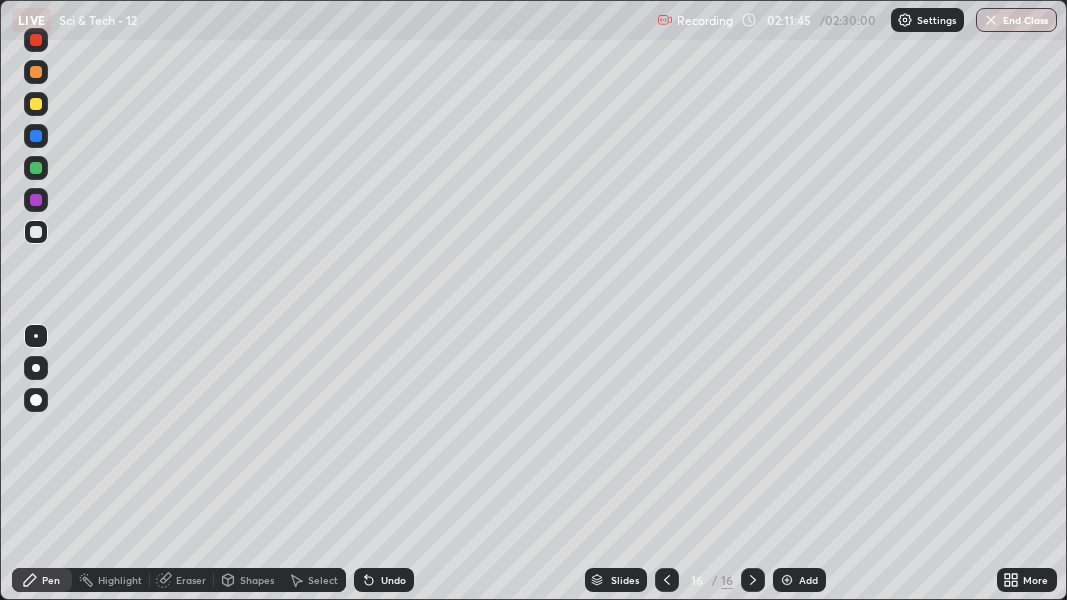 click at bounding box center [787, 580] 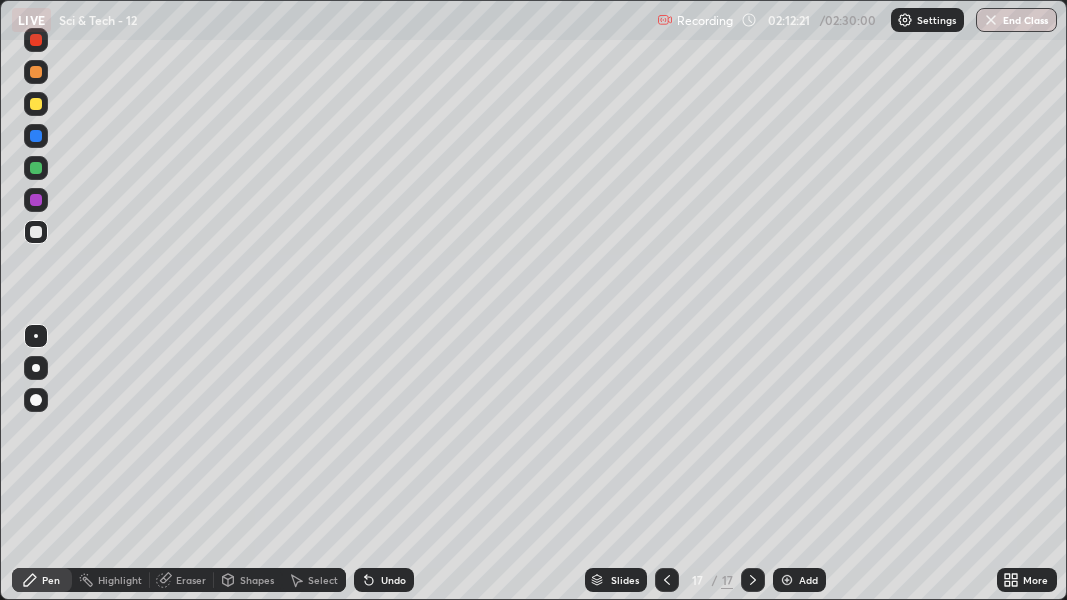 click on "Undo" at bounding box center (393, 580) 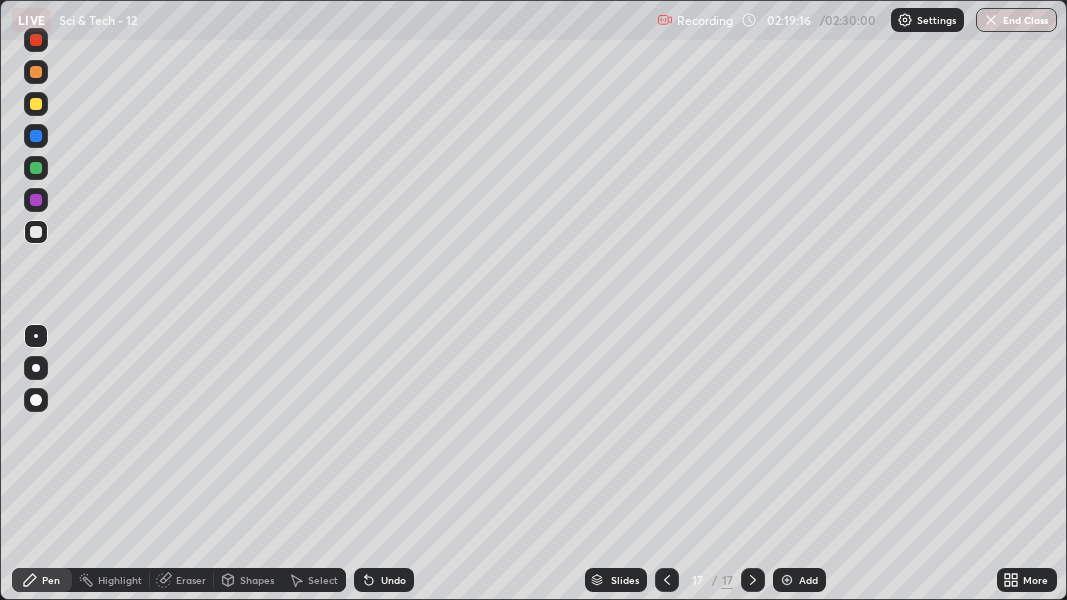 click on "Add" at bounding box center [808, 580] 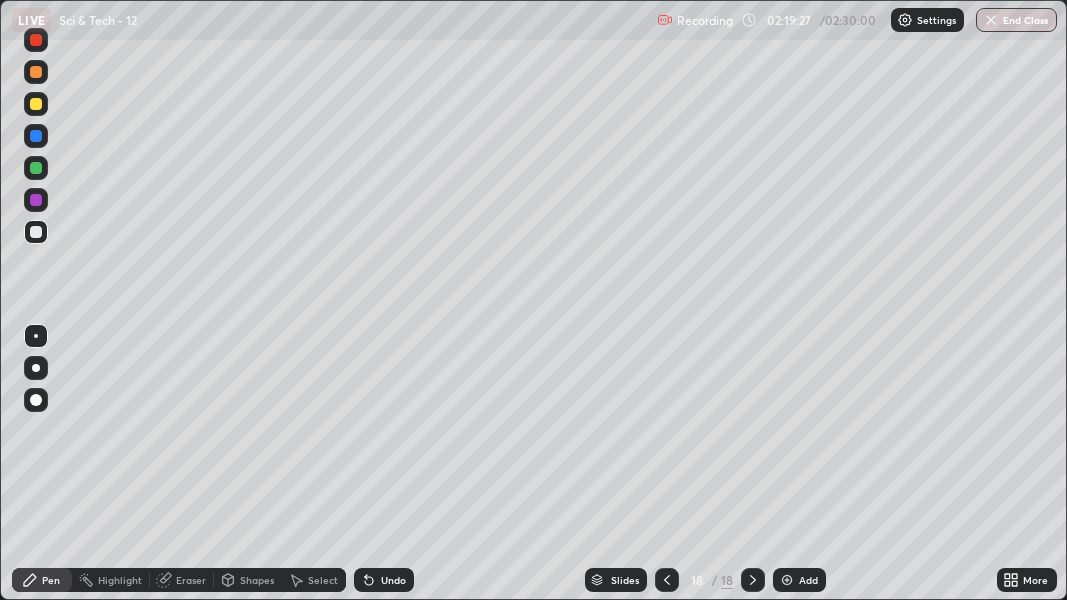 scroll, scrollTop: 0, scrollLeft: 0, axis: both 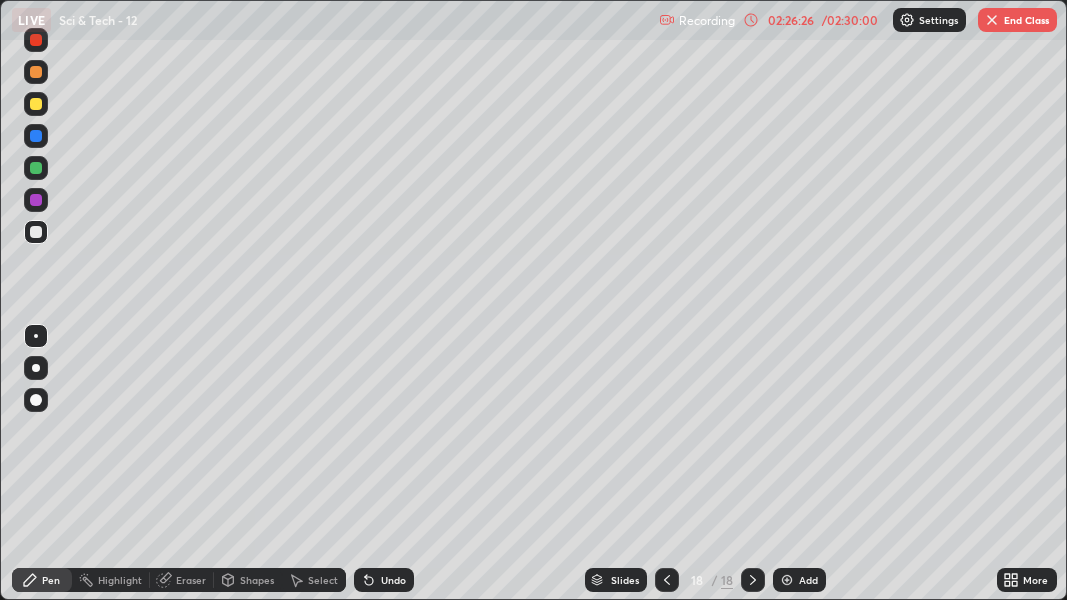 click on "Add" at bounding box center [799, 580] 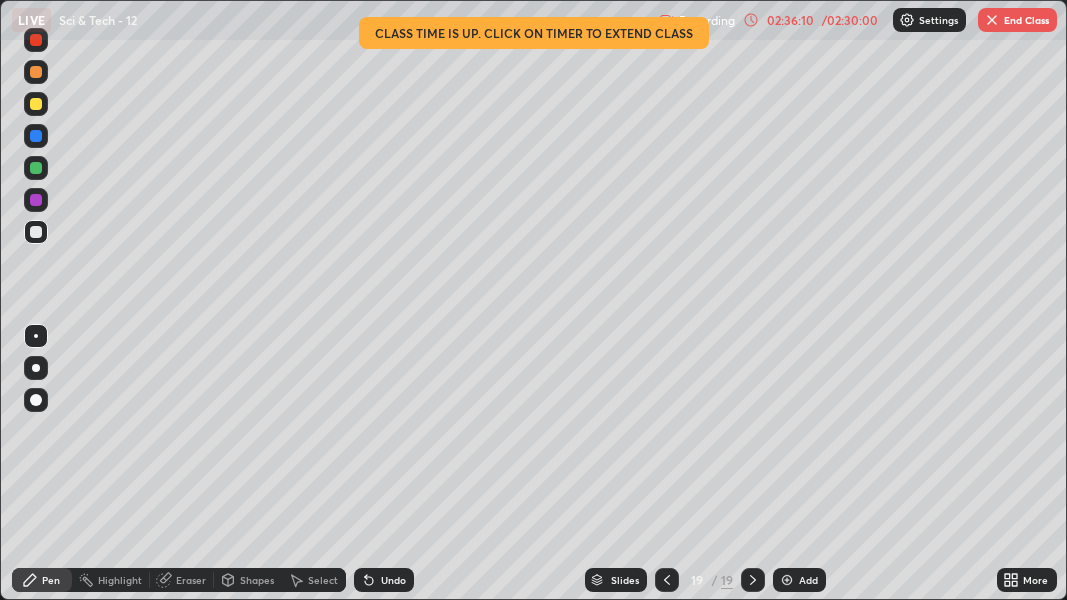 click on "End Class" at bounding box center [1017, 20] 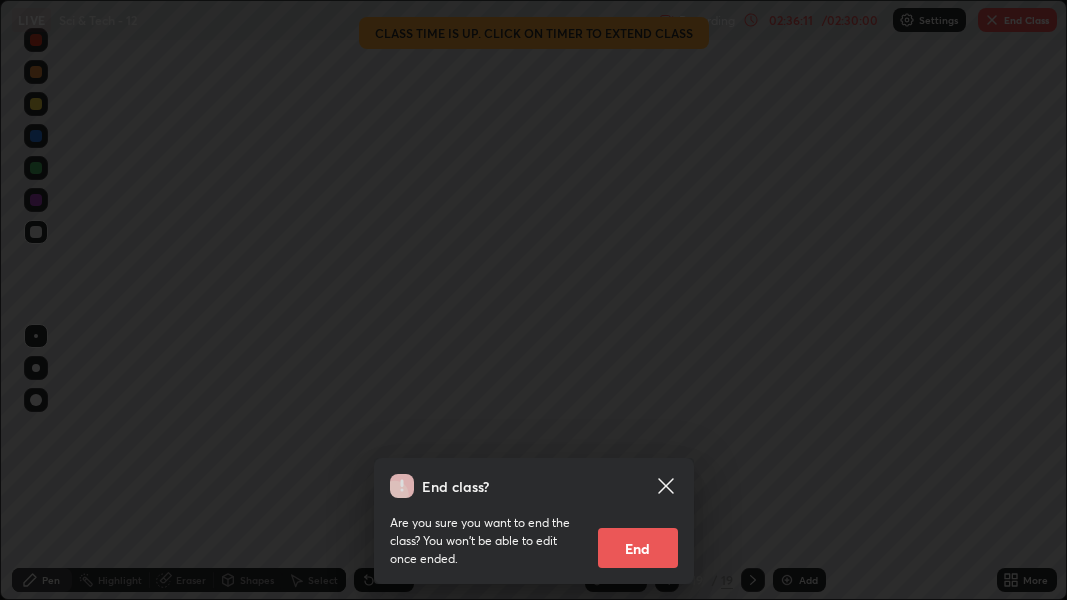 click on "End" at bounding box center [638, 548] 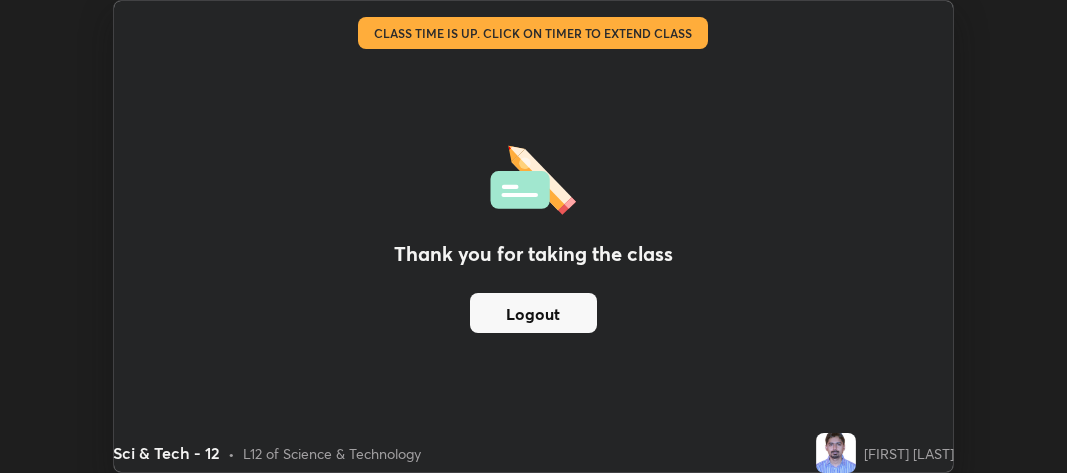 scroll, scrollTop: 473, scrollLeft: 1067, axis: both 